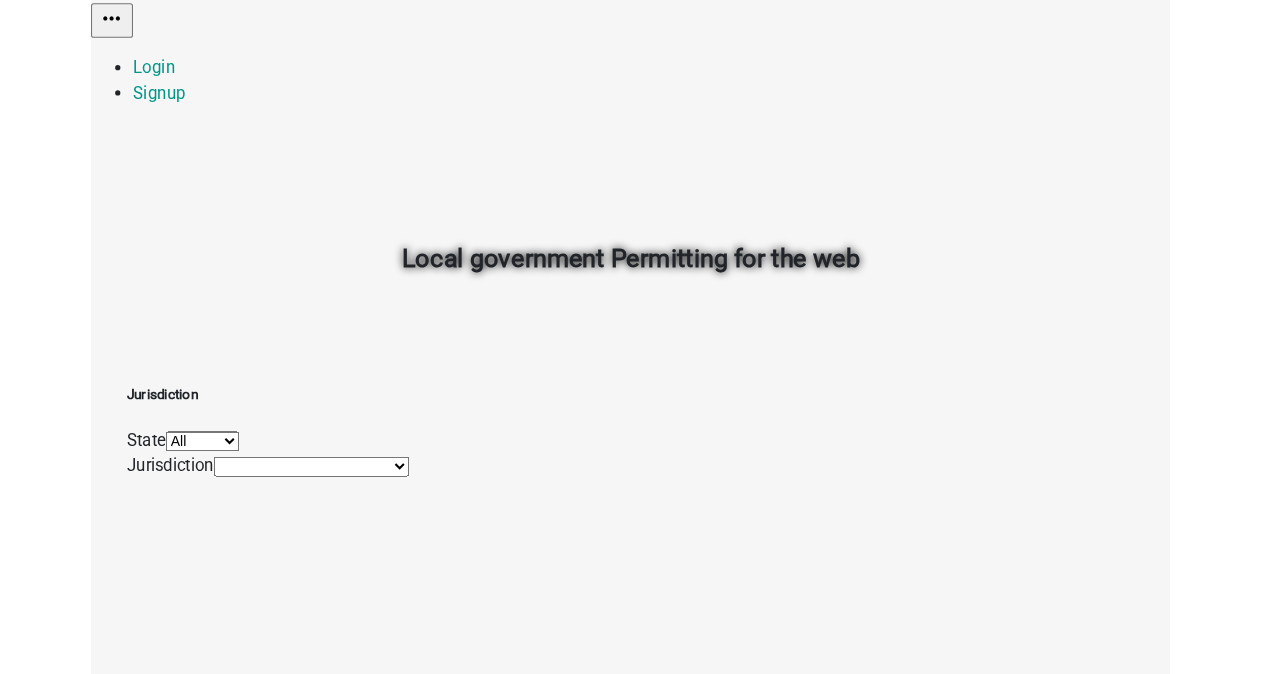 scroll, scrollTop: 0, scrollLeft: 0, axis: both 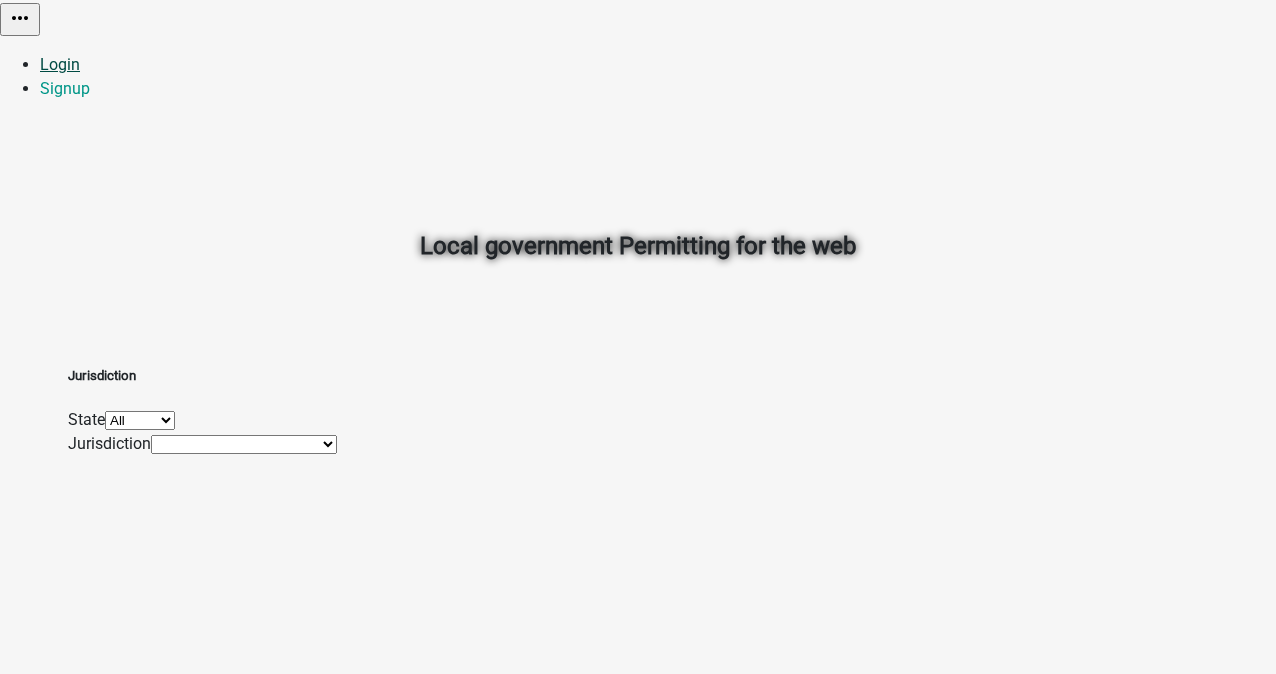 click on "Login" at bounding box center (60, 64) 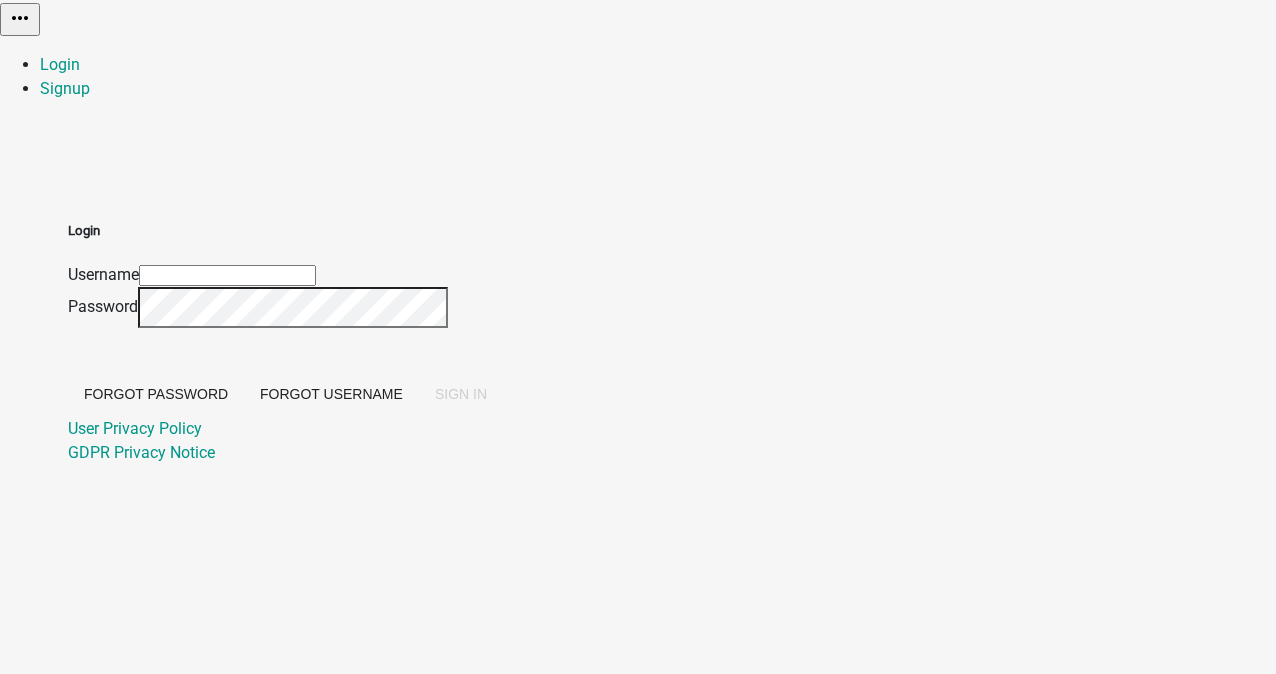 click 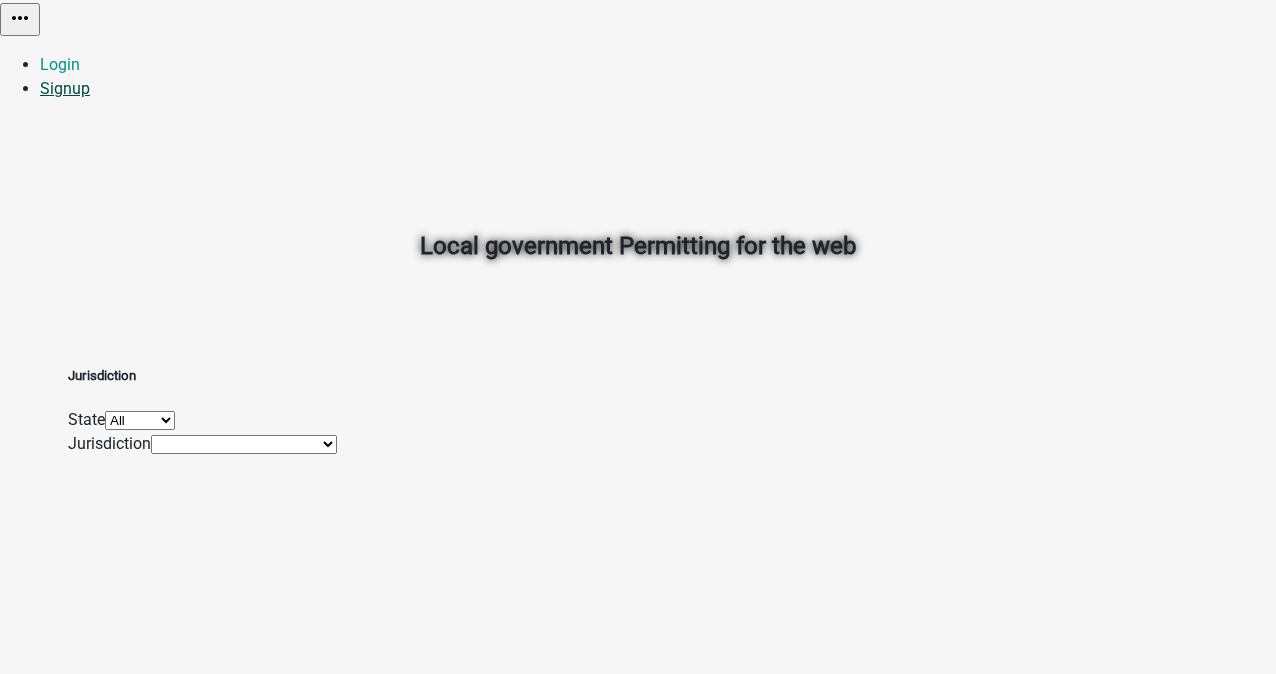 click on "Signup" at bounding box center [65, 88] 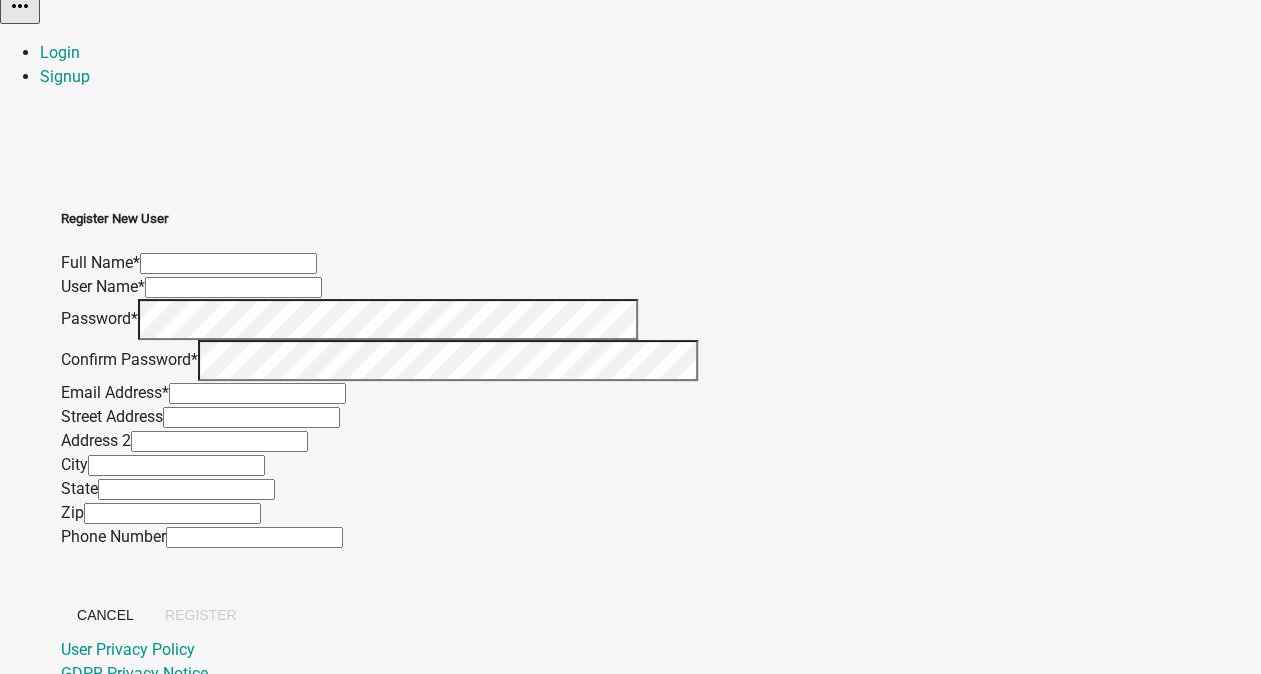 scroll, scrollTop: 11, scrollLeft: 0, axis: vertical 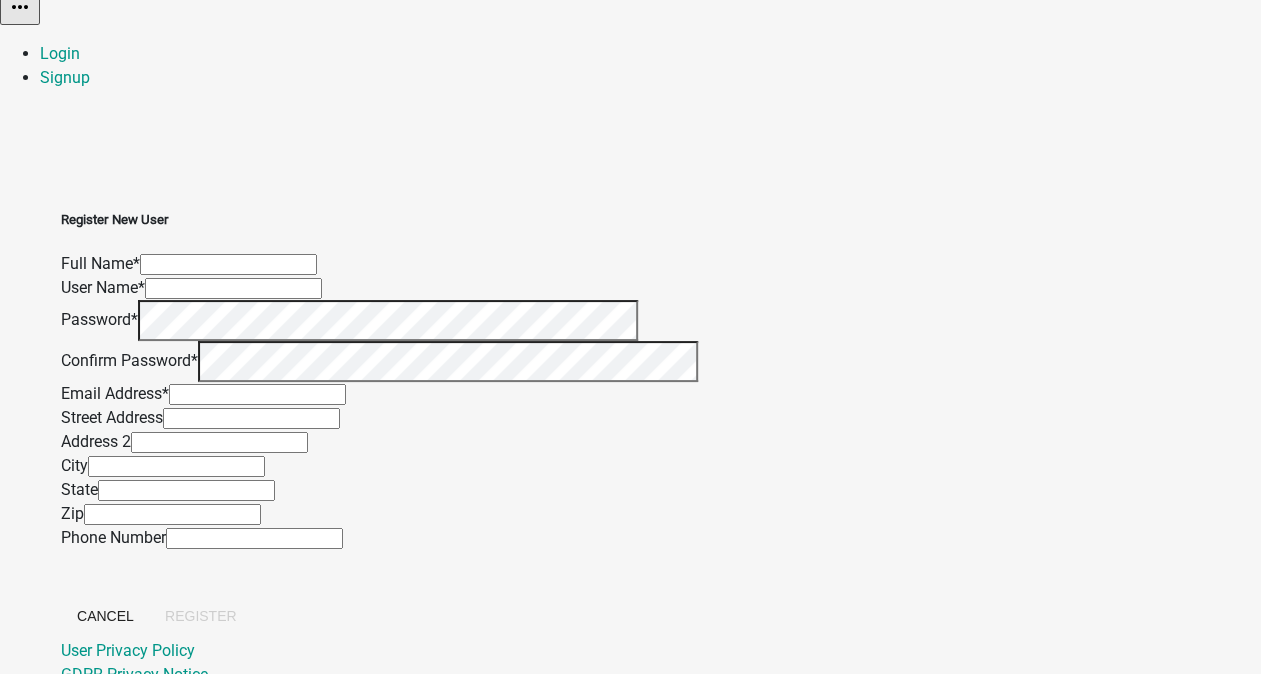 click 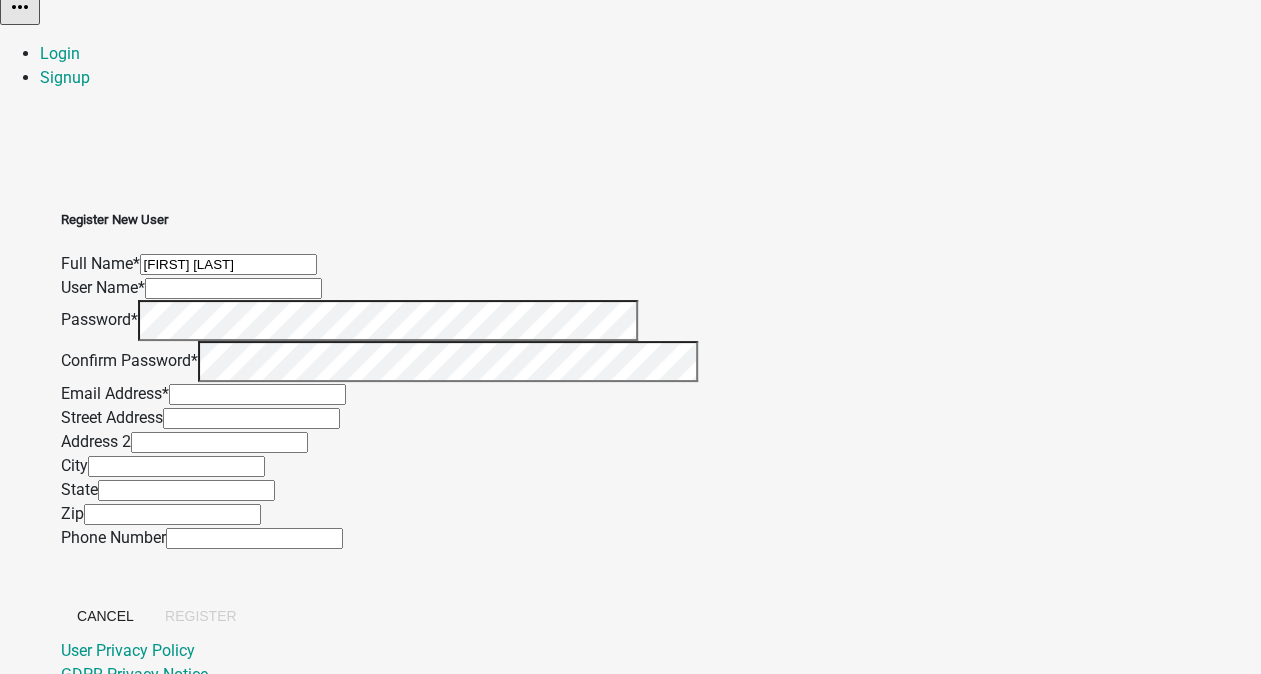 type on "(630) 270-9290" 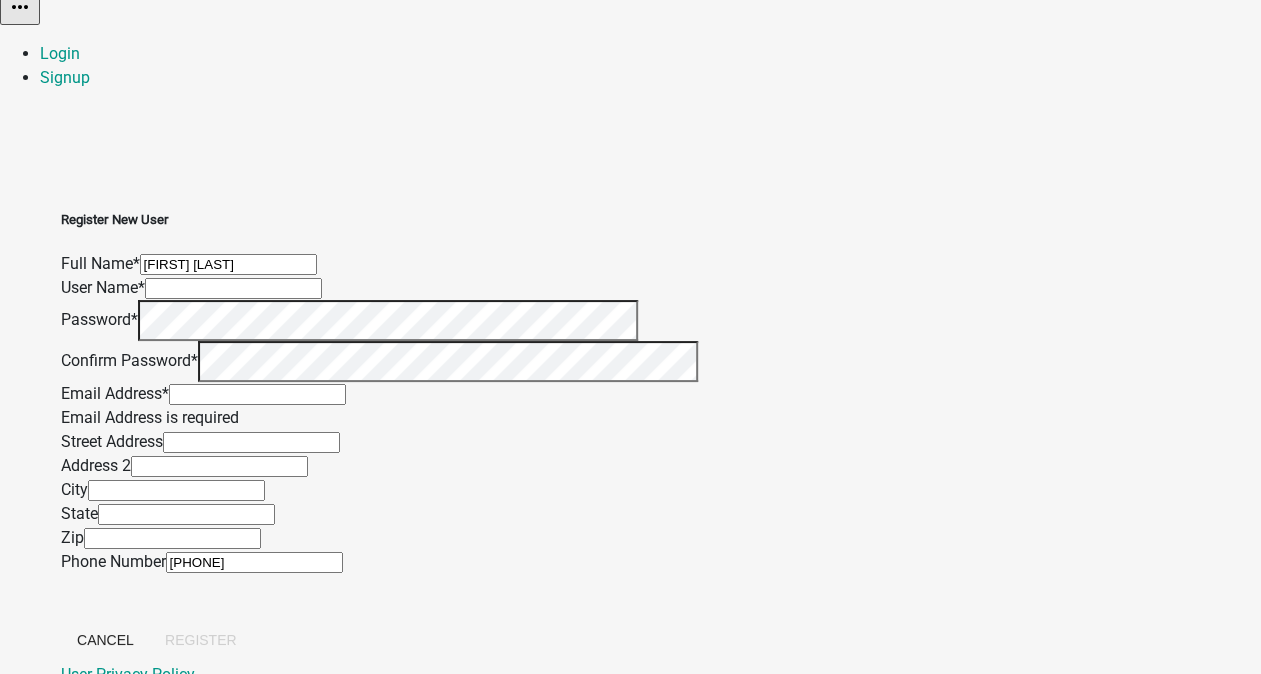 click 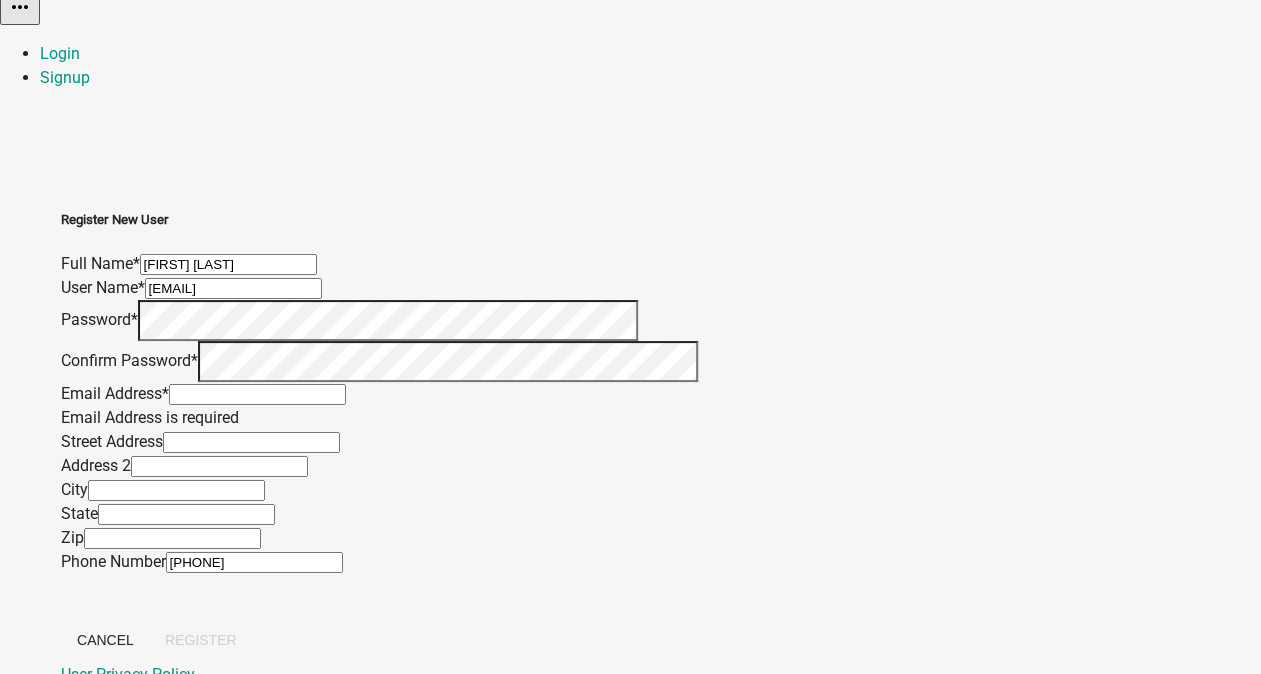 type on "[EMAIL]" 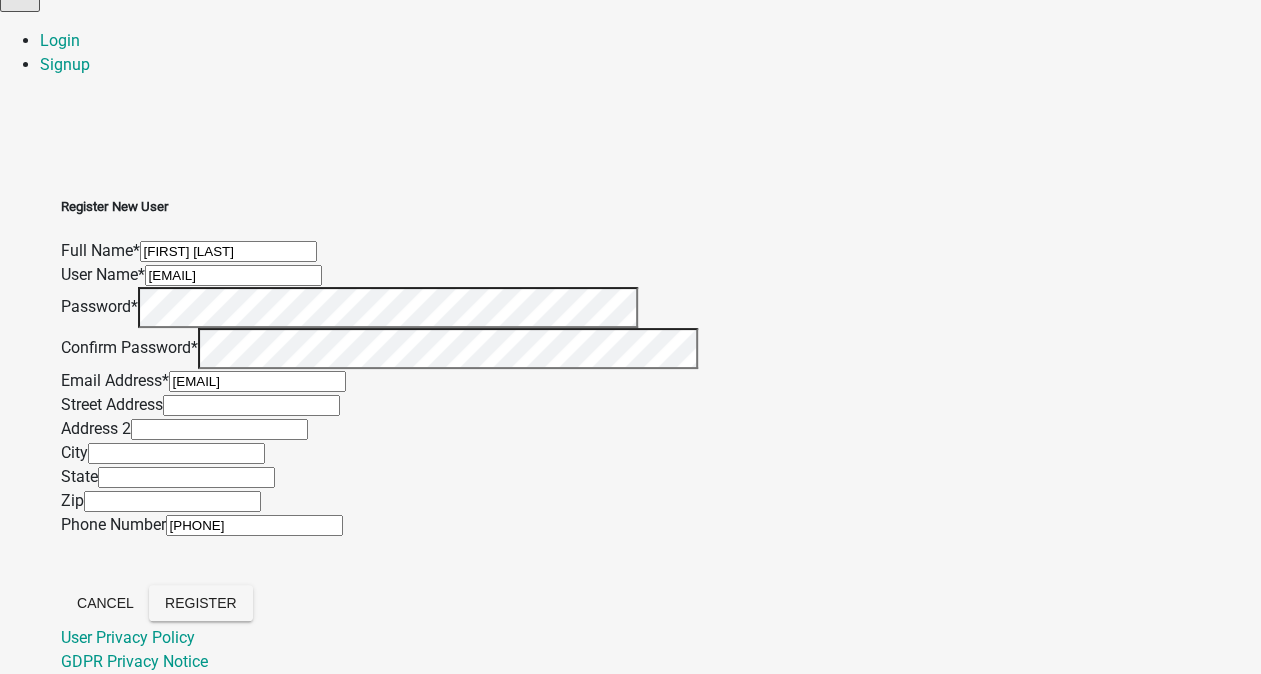 scroll, scrollTop: 451, scrollLeft: 0, axis: vertical 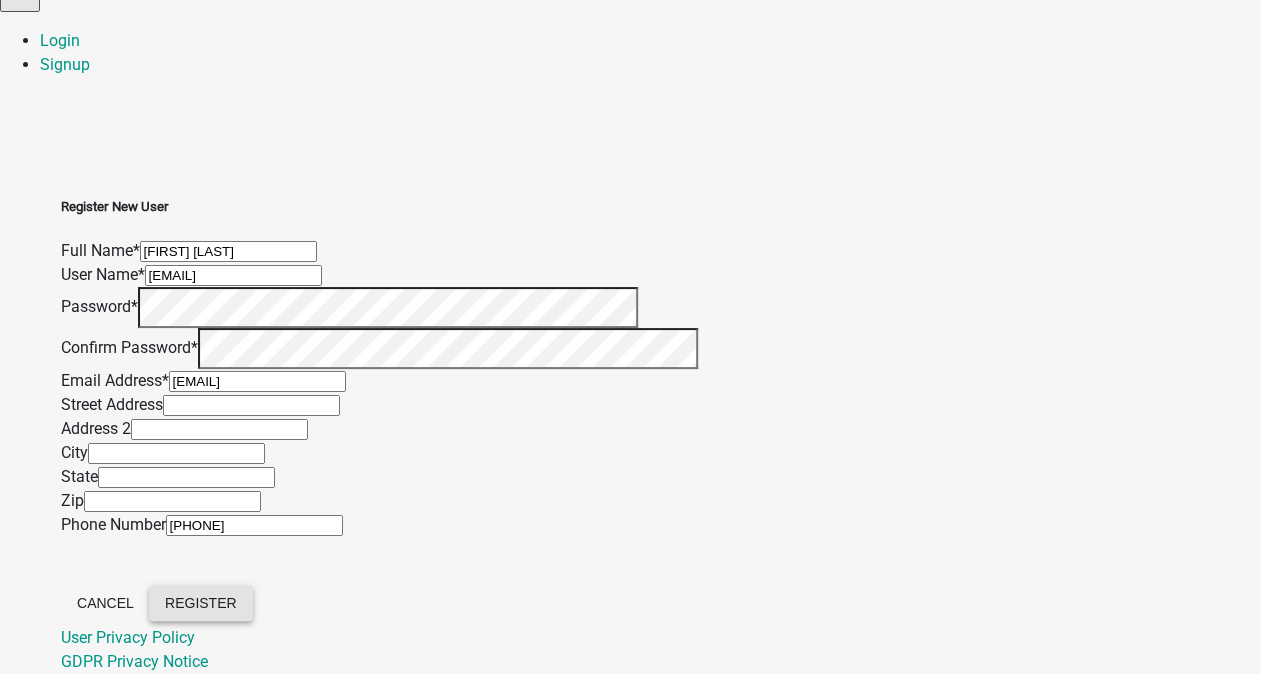click on "Register" 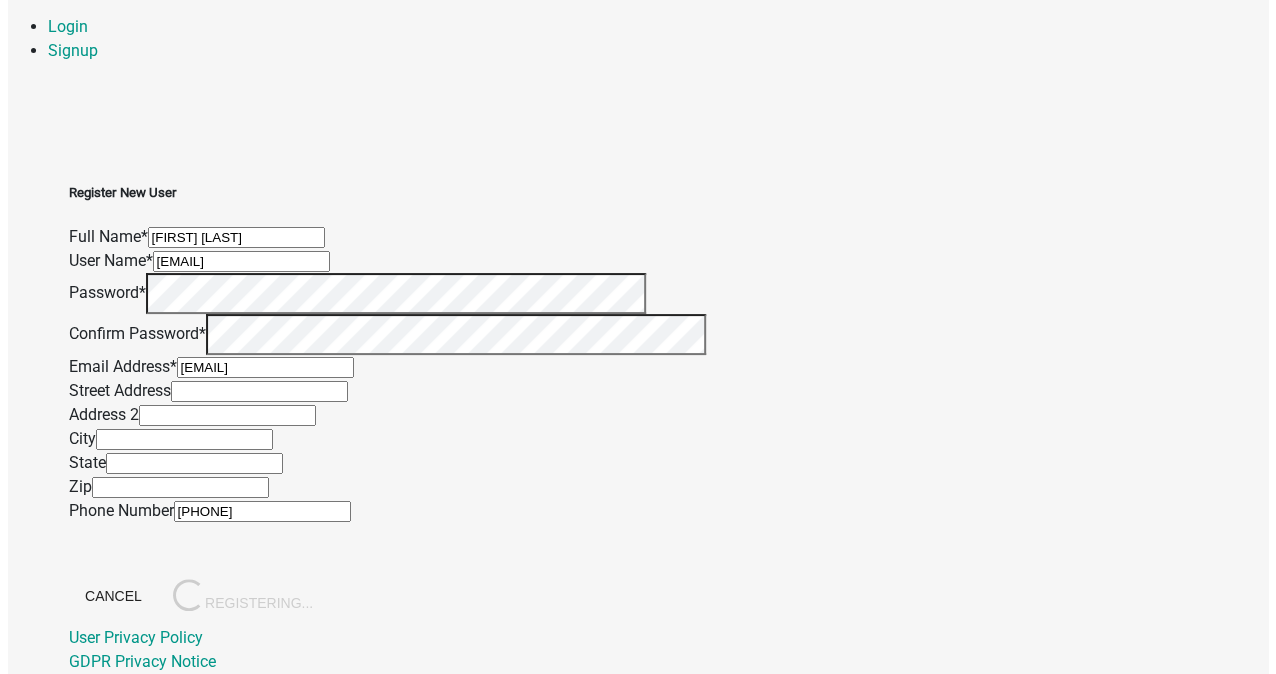 scroll, scrollTop: 0, scrollLeft: 0, axis: both 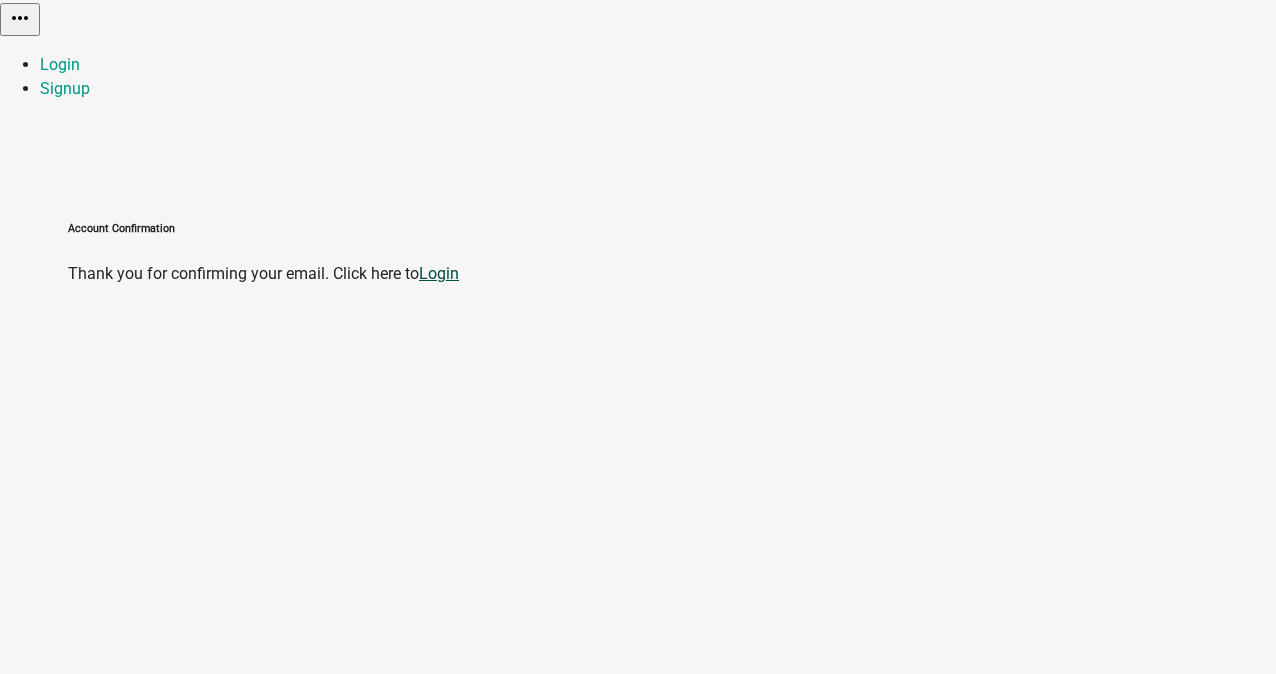 click on "Login" 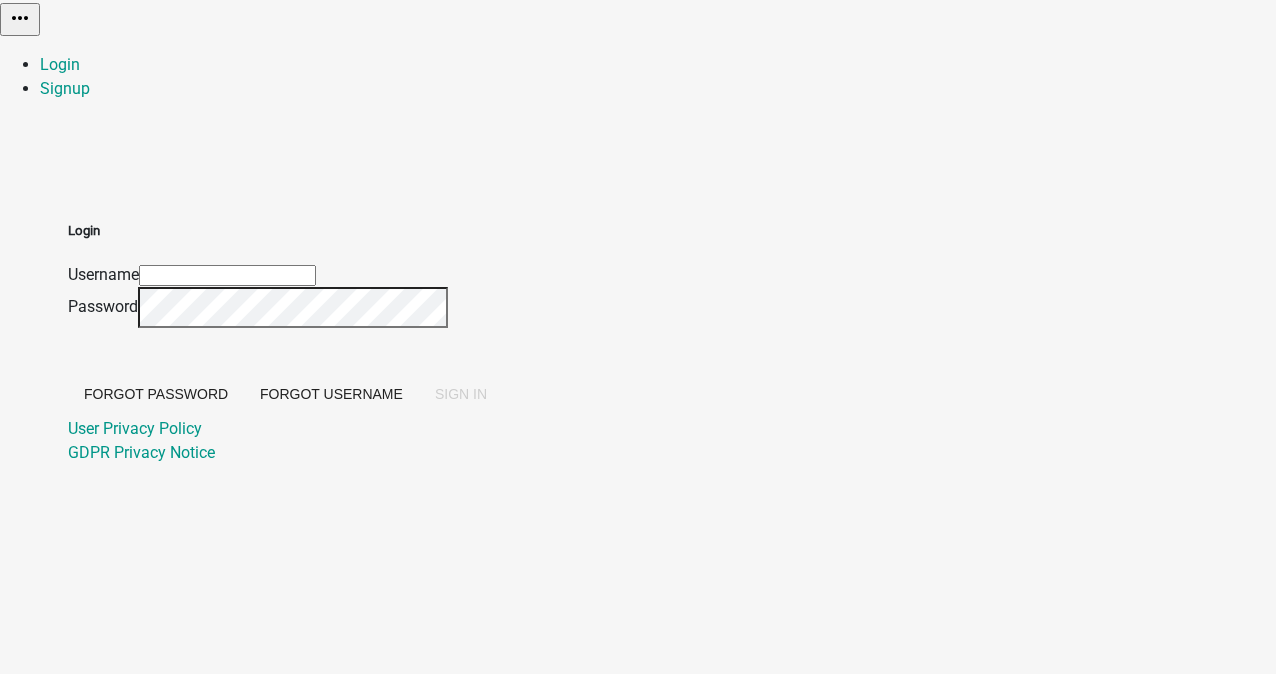 click on "Username" at bounding box center (227, 275) 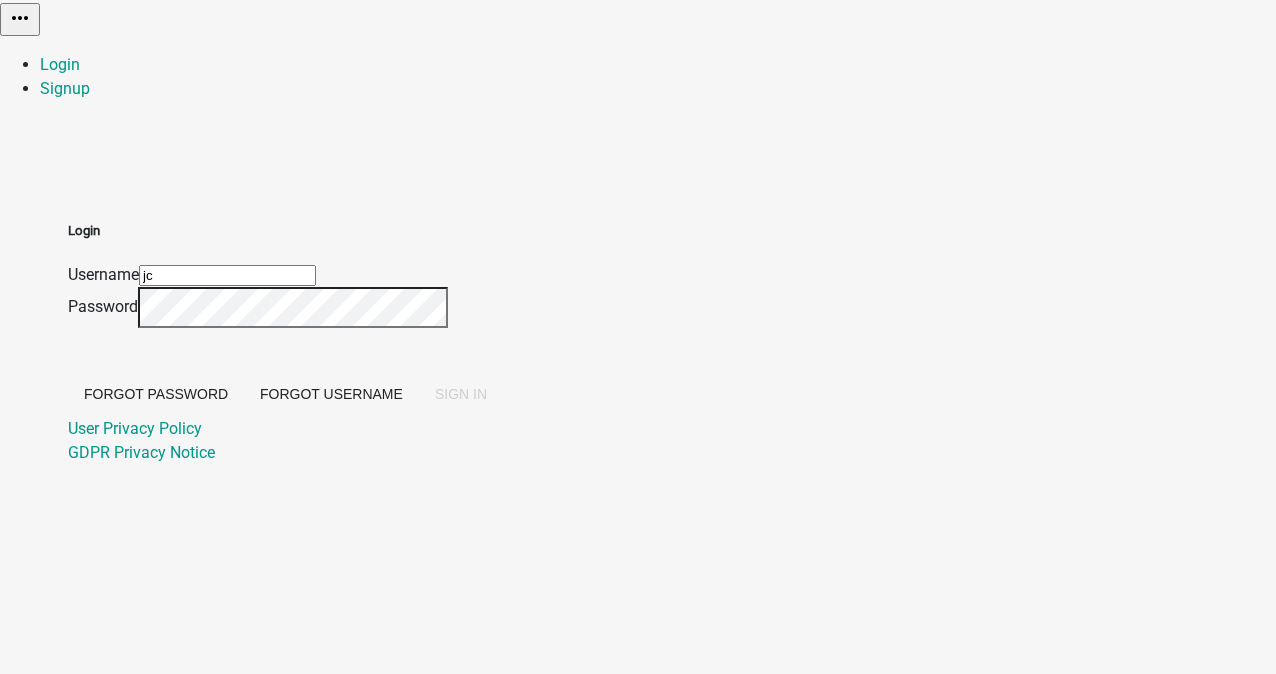 type on "j" 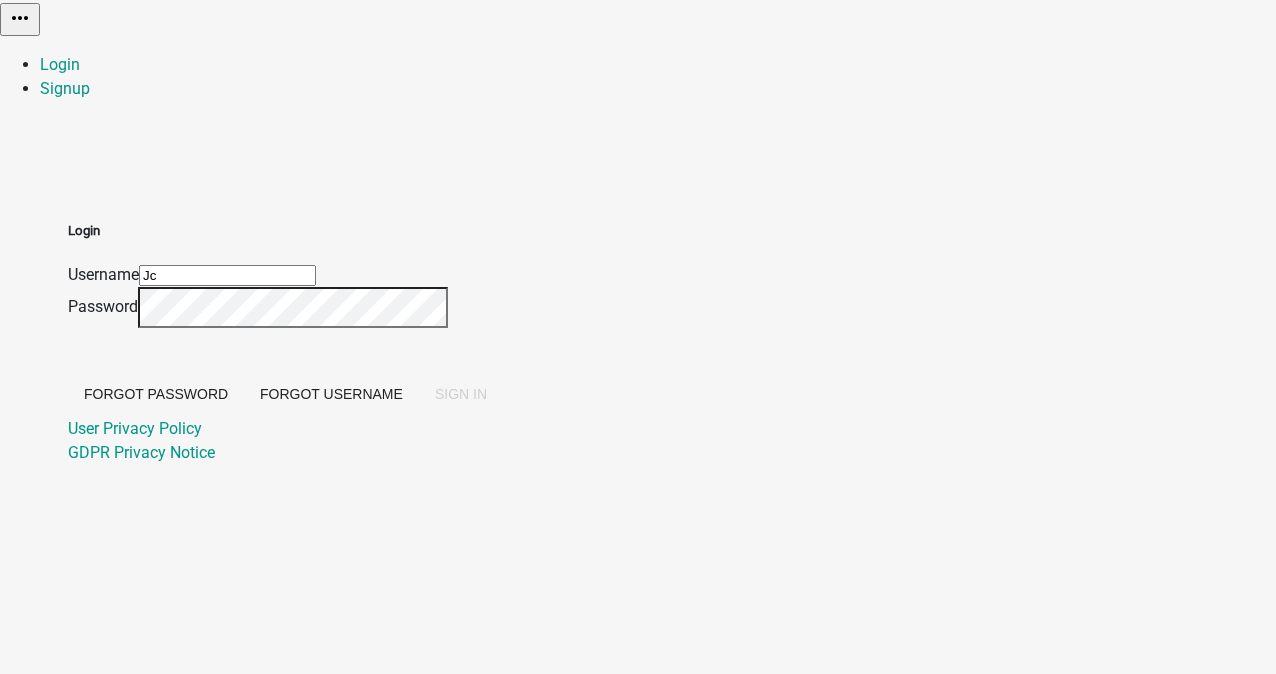 type on "J" 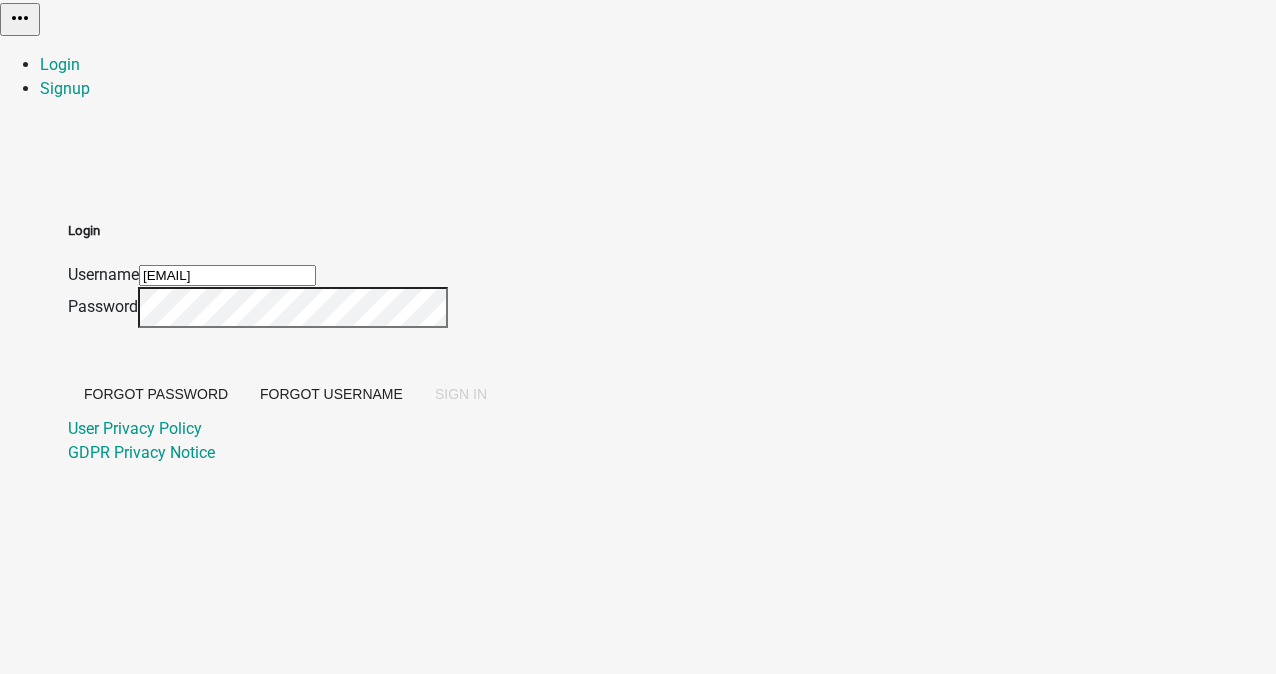type on "[EMAIL]" 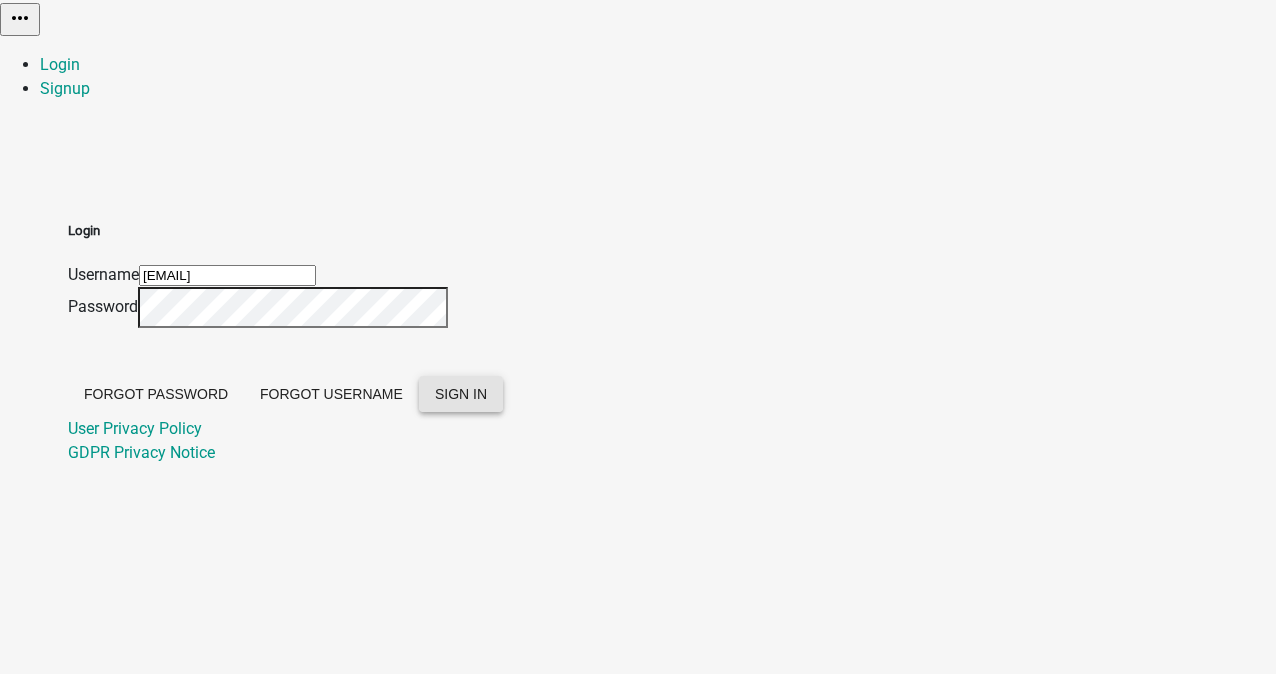 click on "SIGN IN" 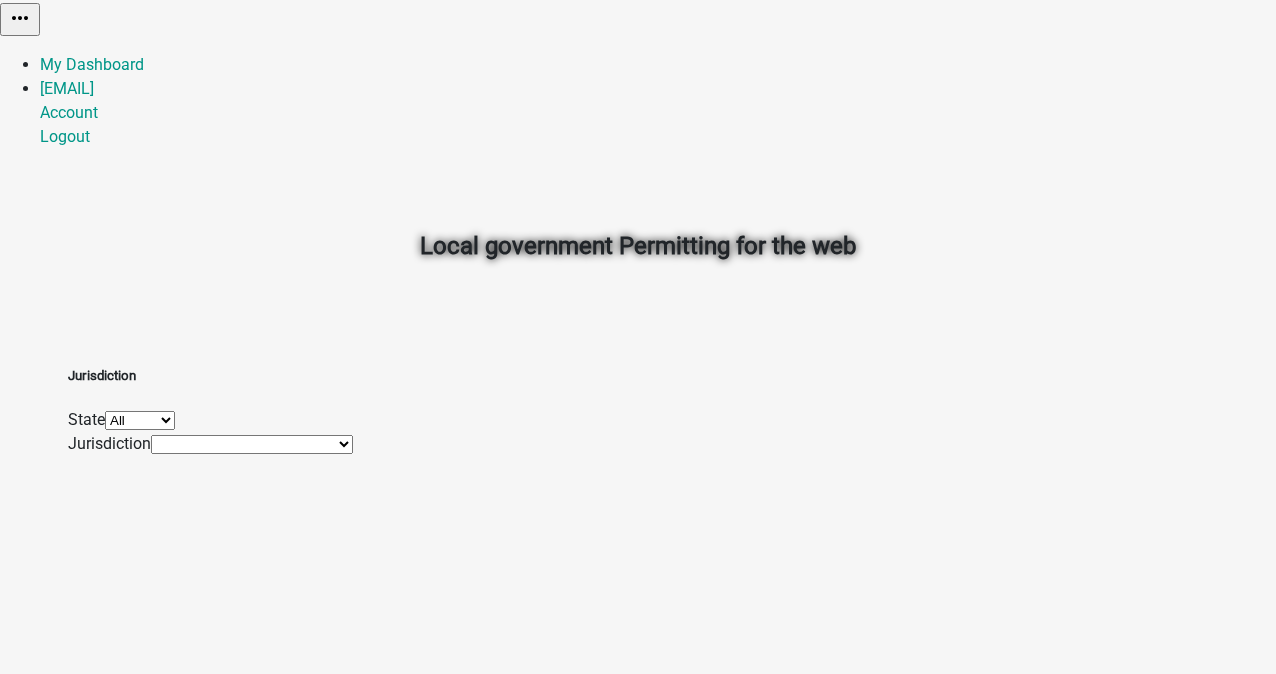 click on "All  Georgia   Indiana   Iowa" 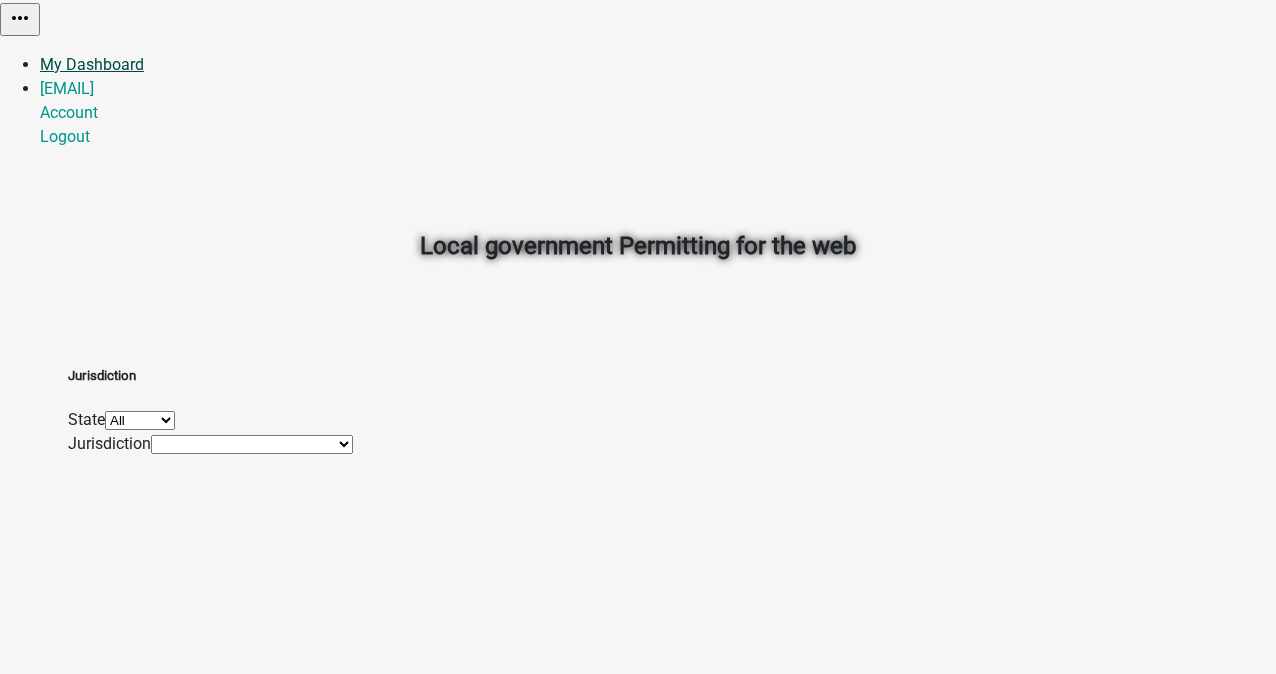 click on "My Dashboard" at bounding box center [92, 64] 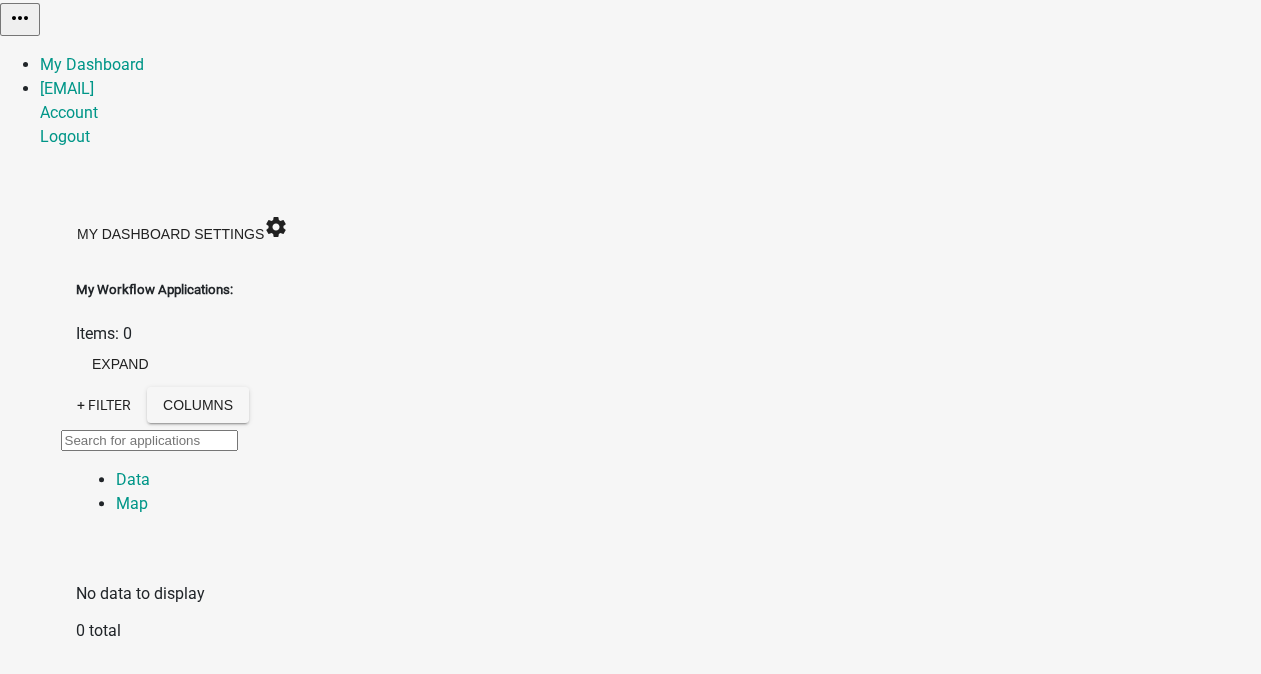 click 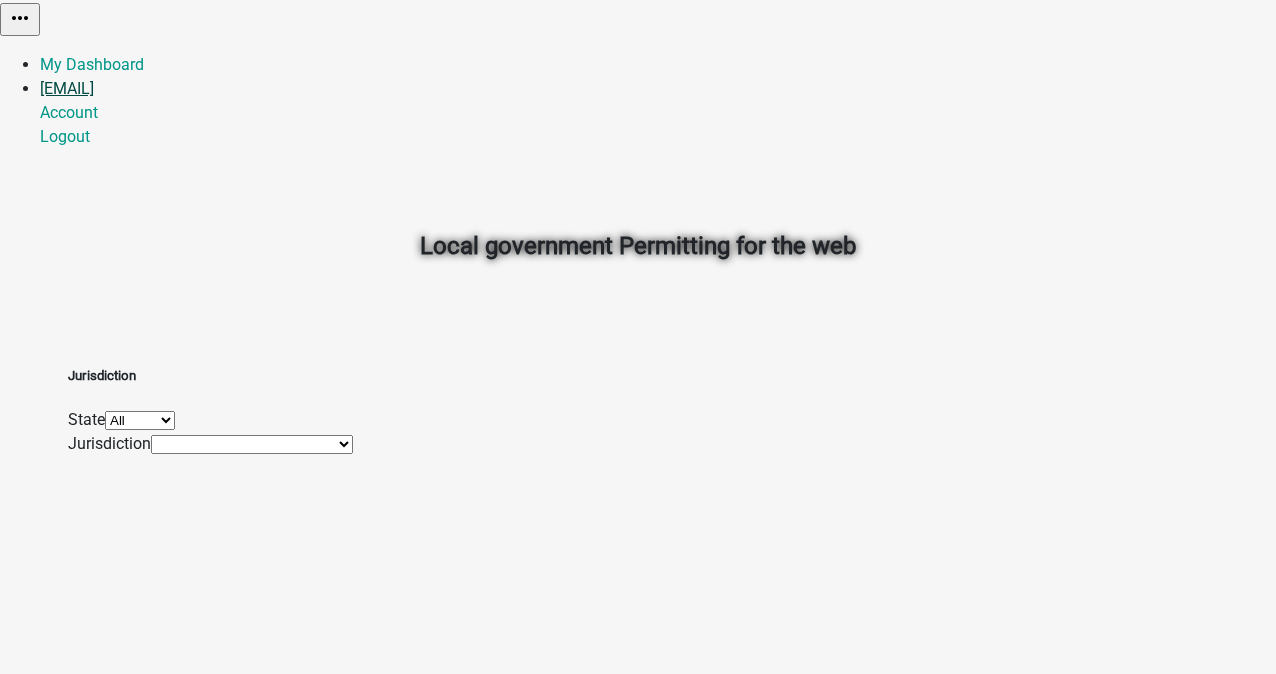 click on "[EMAIL]" at bounding box center (67, 88) 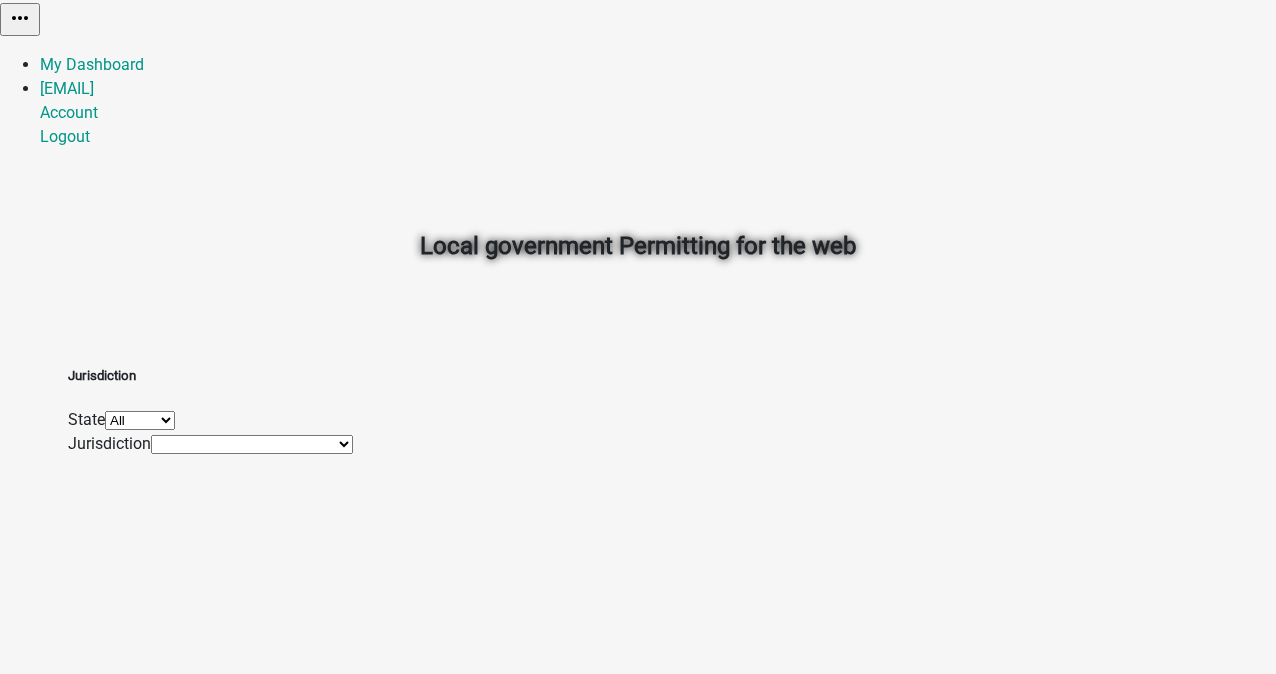 click on "Local government Permitting for the web" 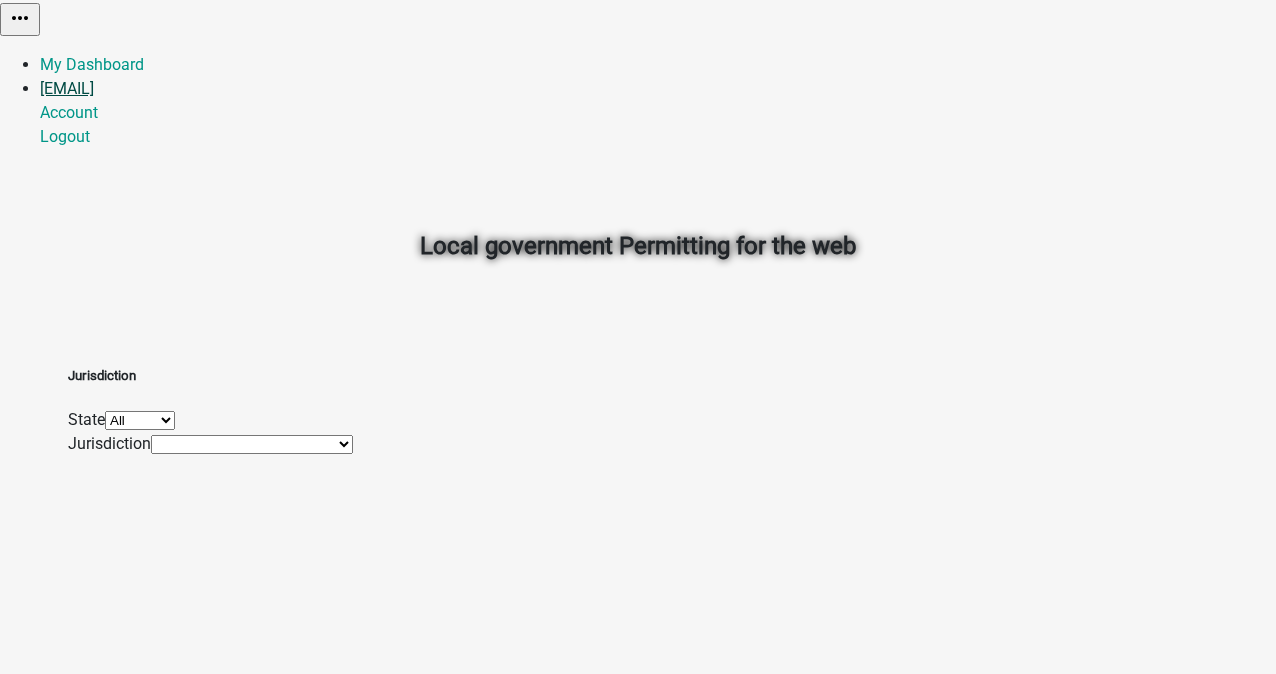 click on "[EMAIL]" at bounding box center (67, 88) 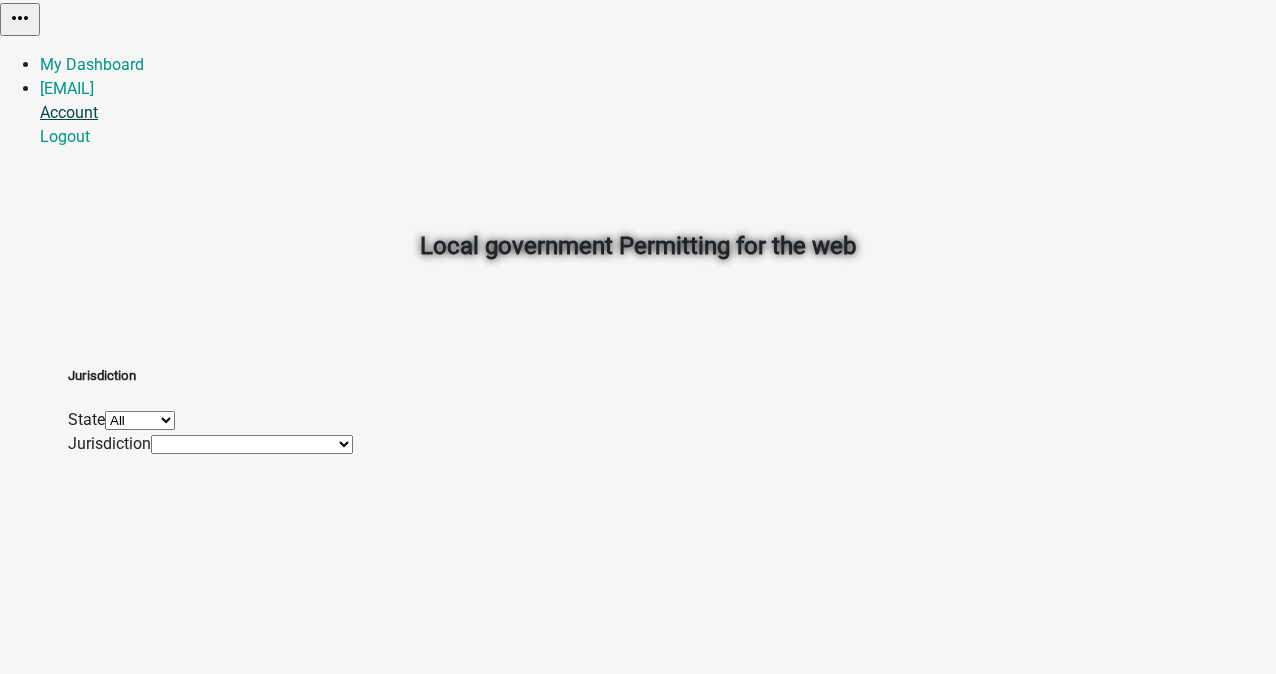 click on "Account" at bounding box center [69, 112] 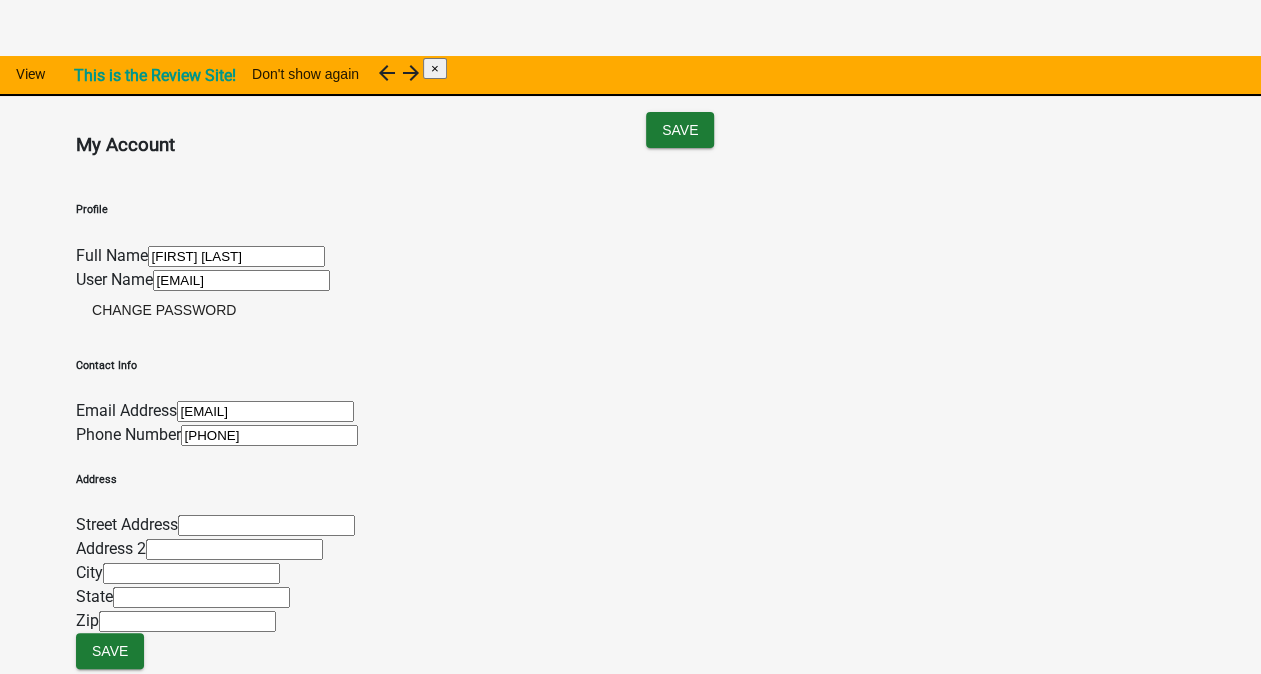 scroll, scrollTop: 528, scrollLeft: 0, axis: vertical 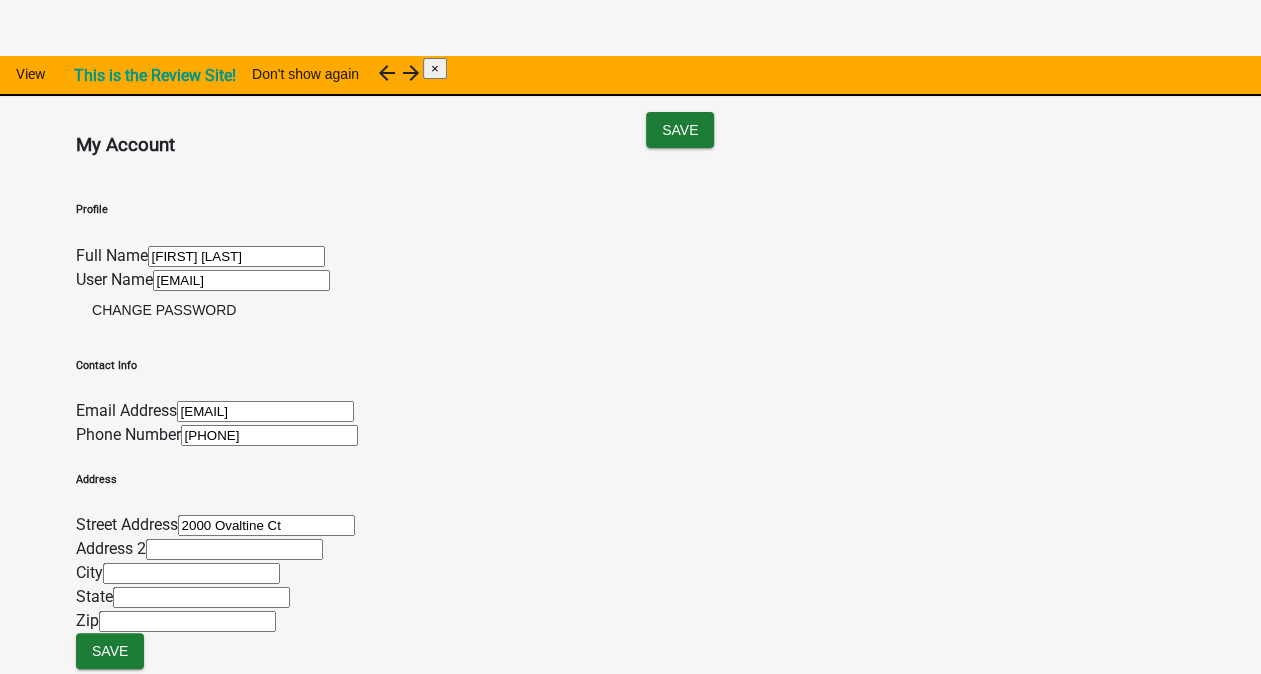 type on "2000 Ovaltine Ct" 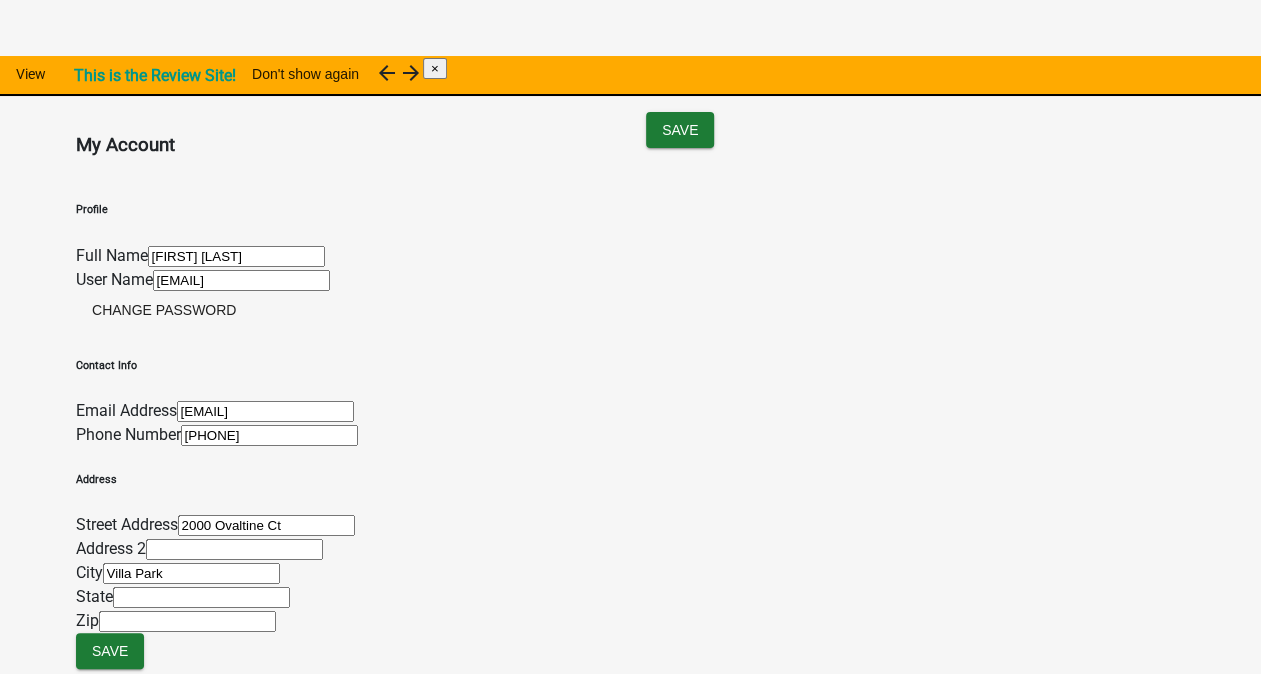 type on "Villa Park" 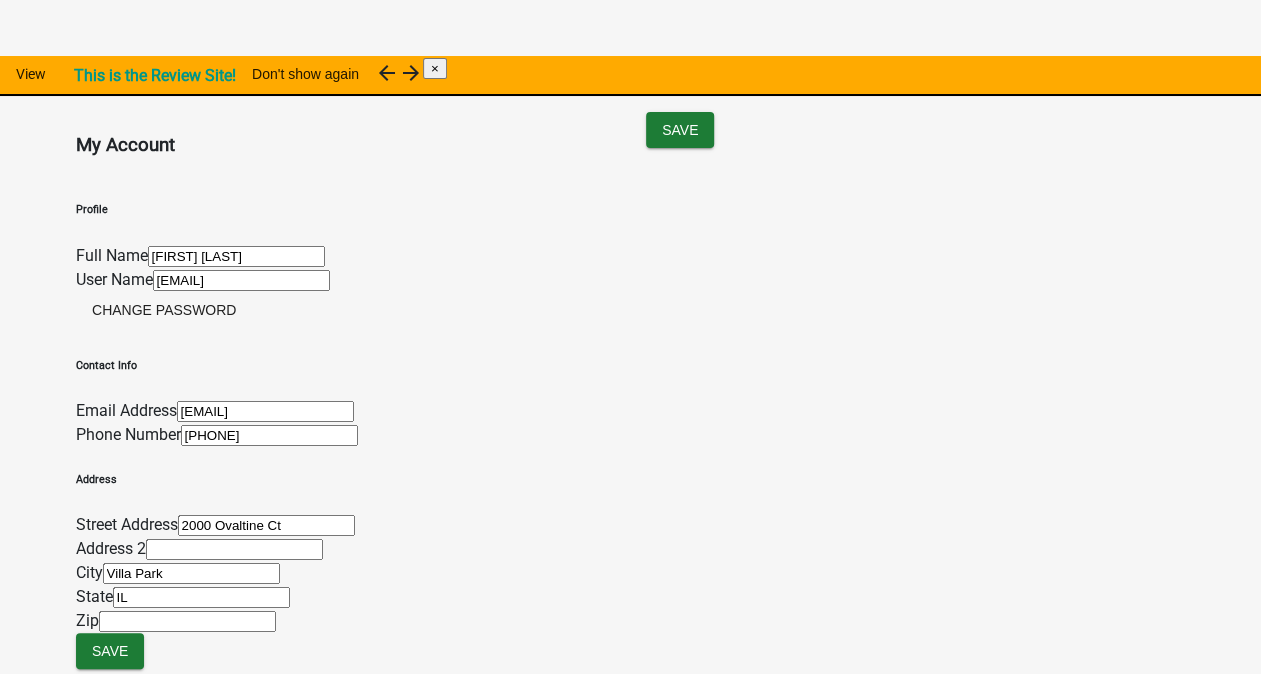 type on "IL" 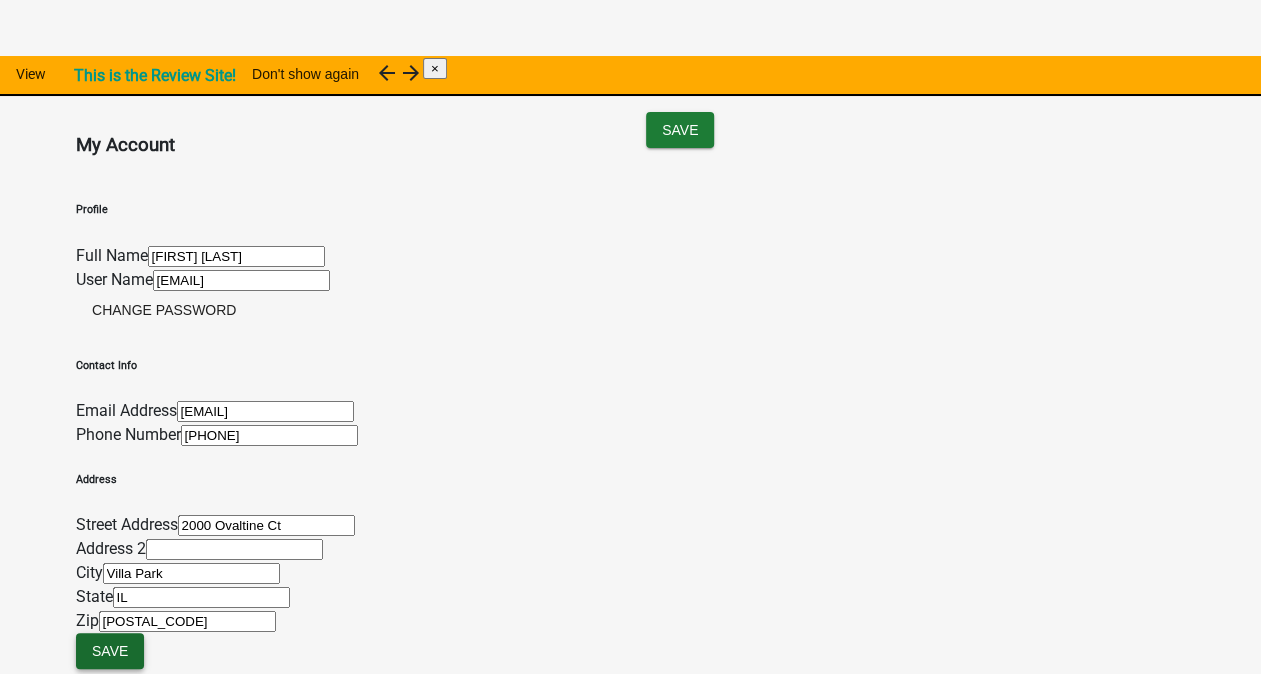 type on "60181" 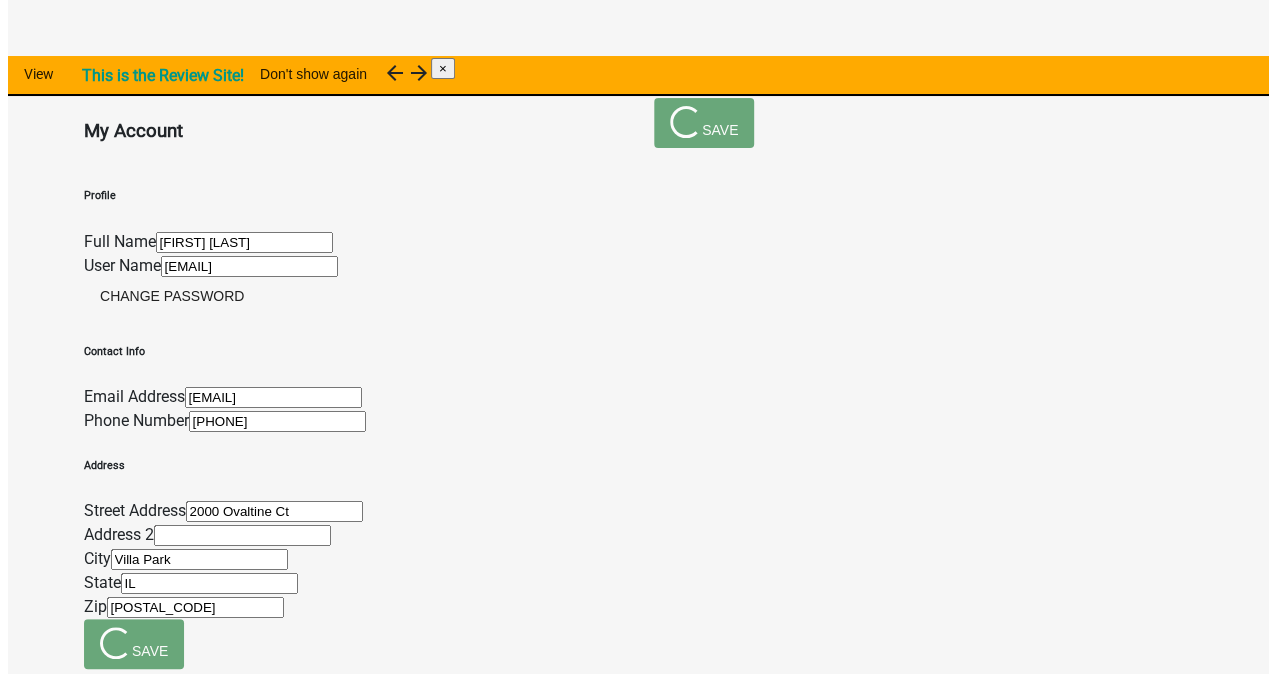 scroll, scrollTop: 0, scrollLeft: 0, axis: both 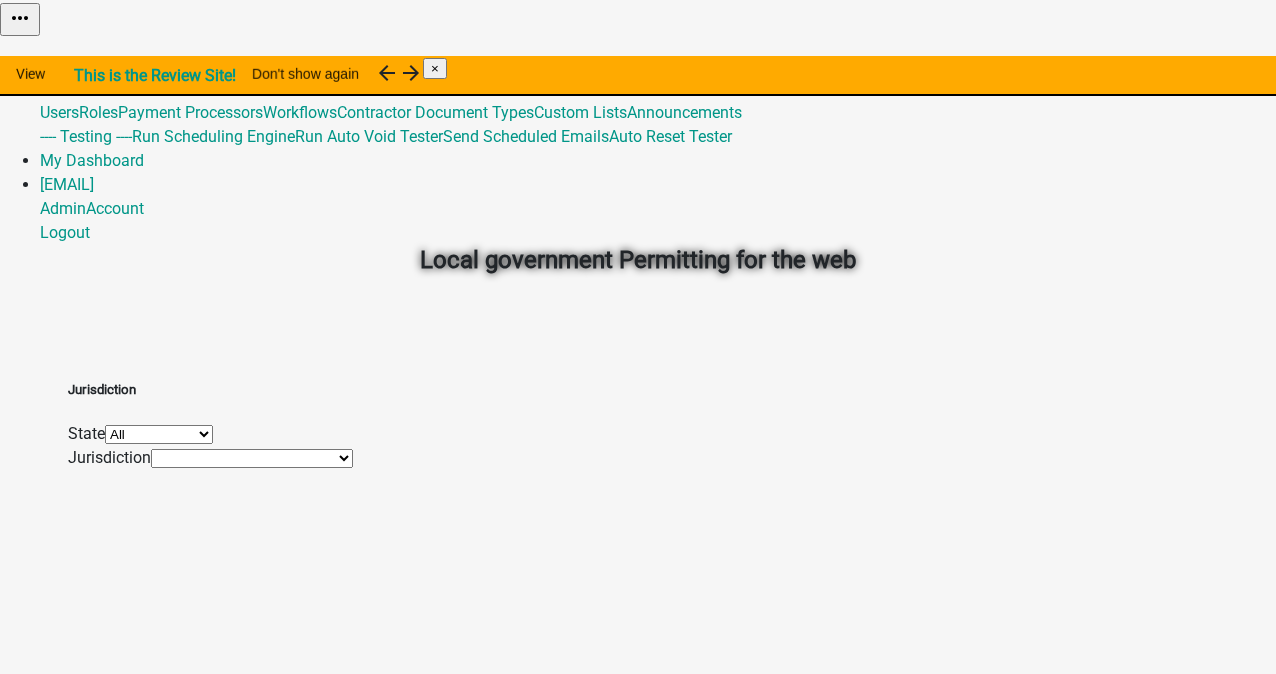 click on "Global" at bounding box center (63, 88) 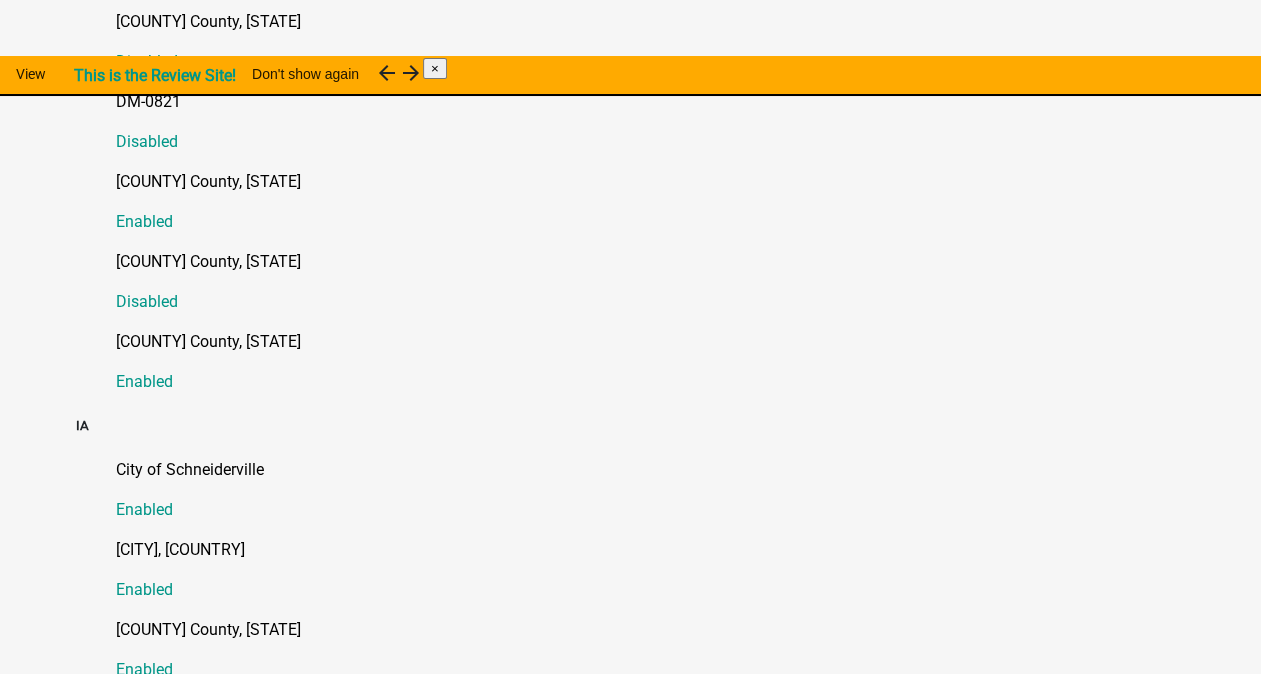 scroll, scrollTop: 1128, scrollLeft: 0, axis: vertical 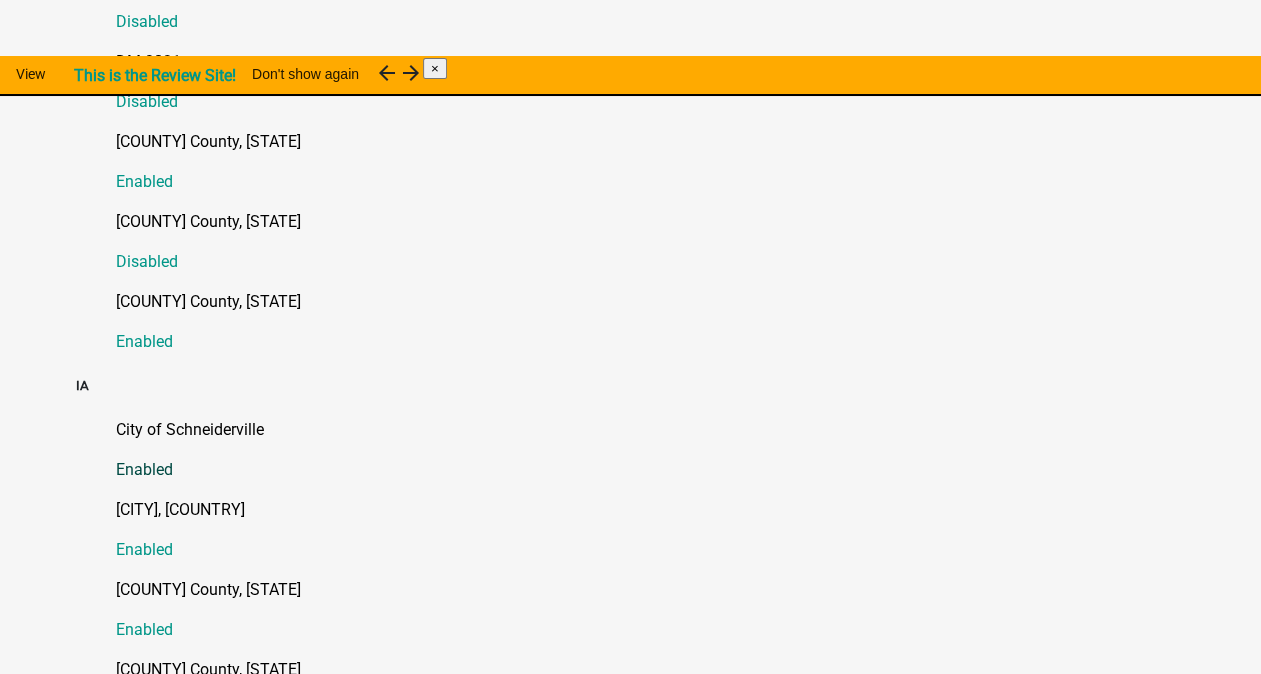 click on "City of Schneiderville" 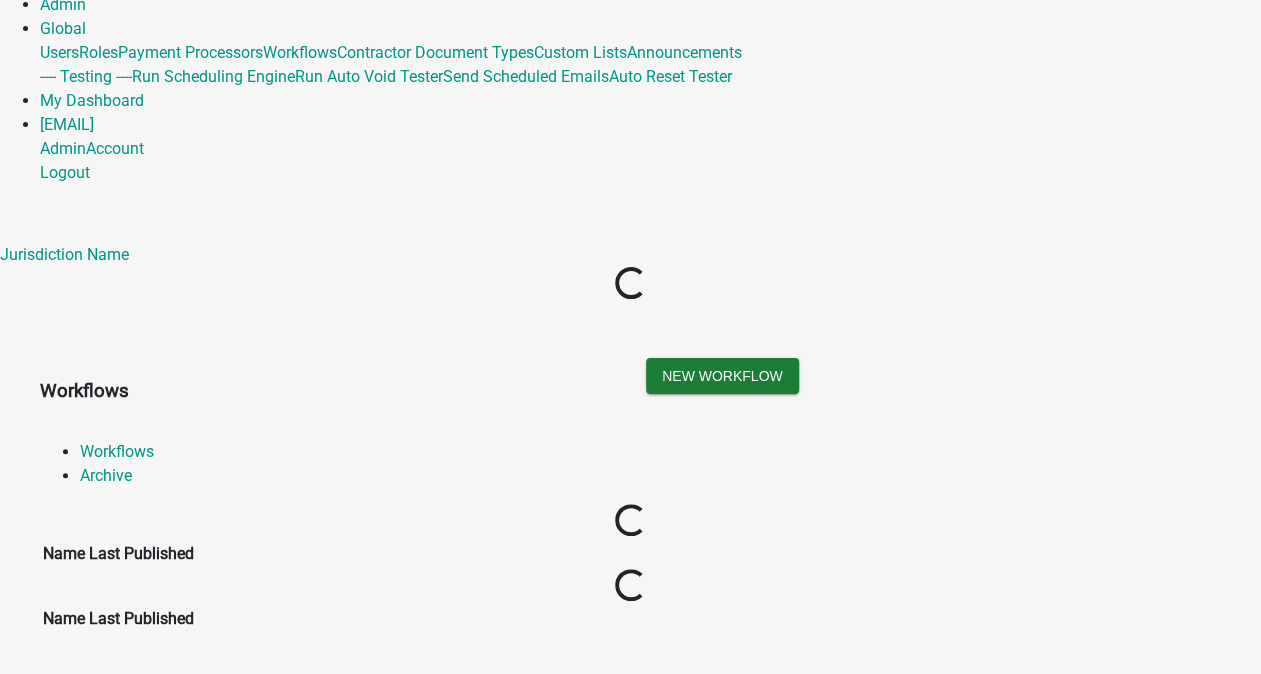 scroll, scrollTop: 0, scrollLeft: 0, axis: both 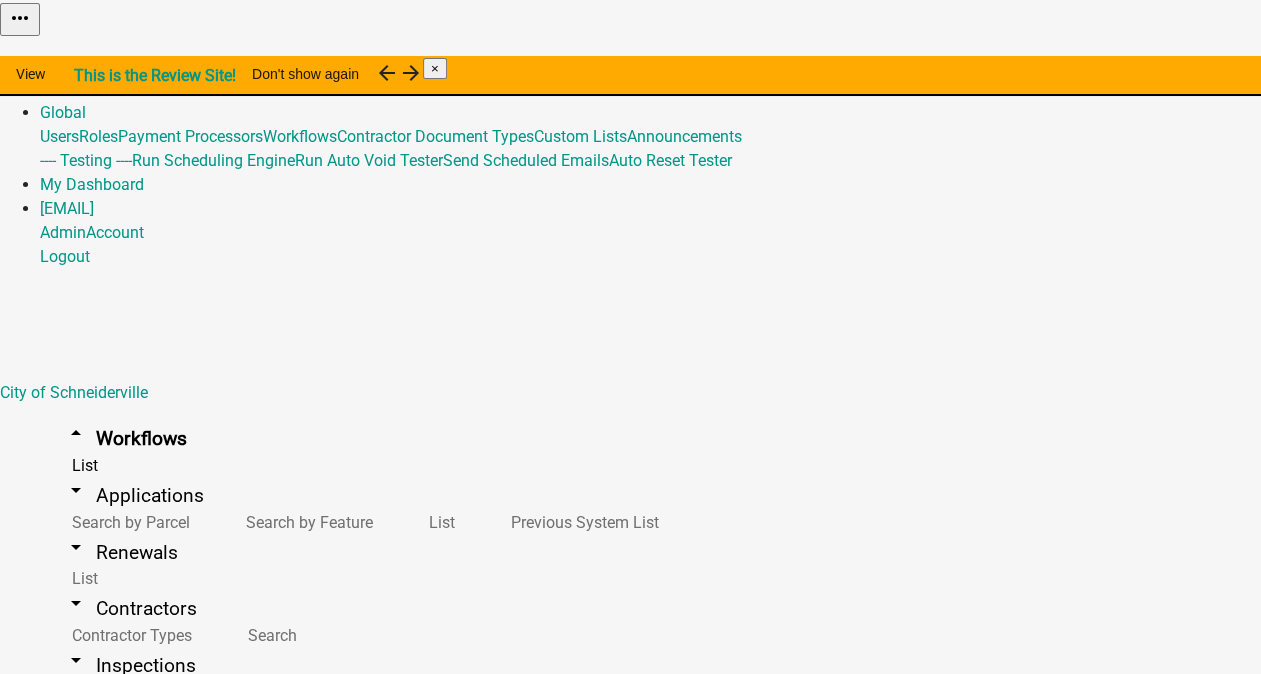 click on "Building Permit" at bounding box center [97, 1253] 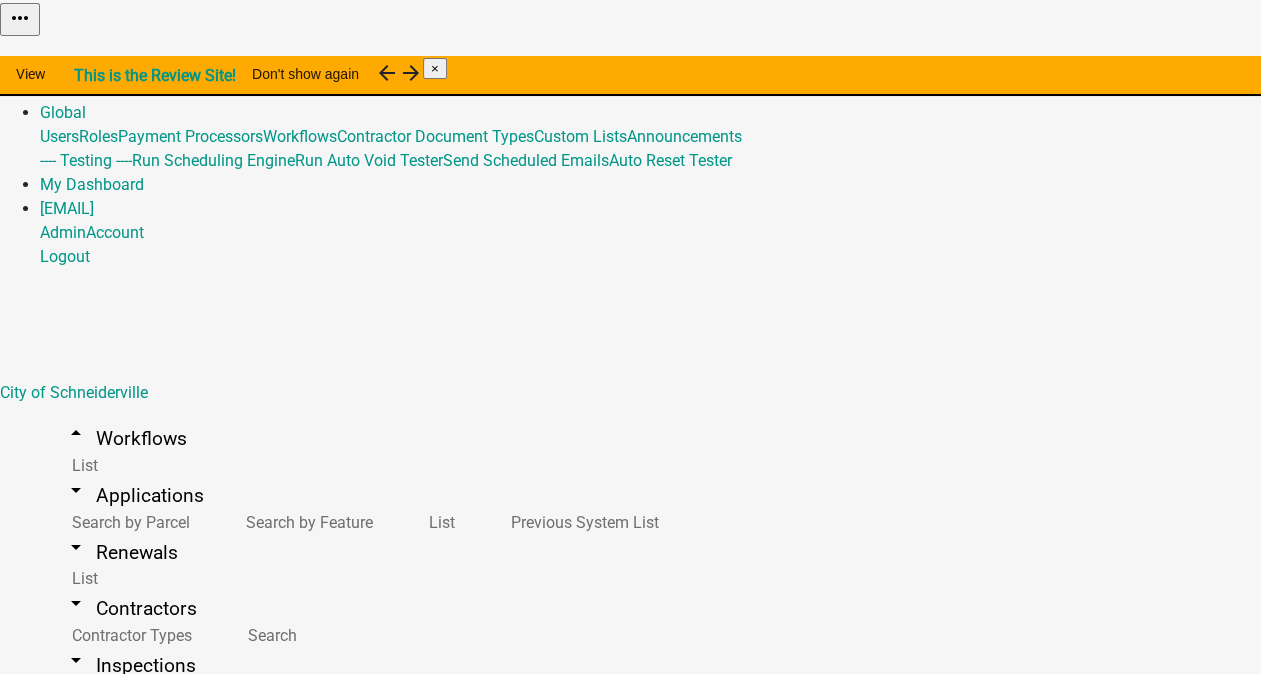 scroll, scrollTop: 653, scrollLeft: 0, axis: vertical 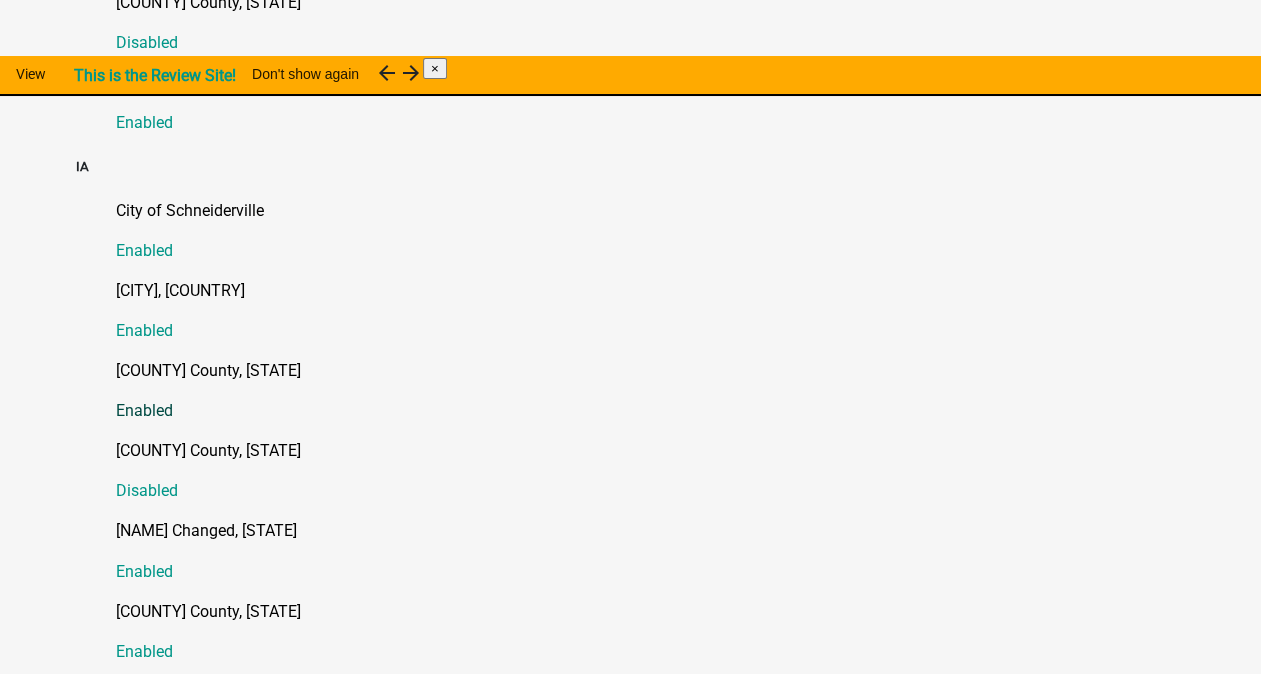 click on "[COUNTY] County, [STATE]" 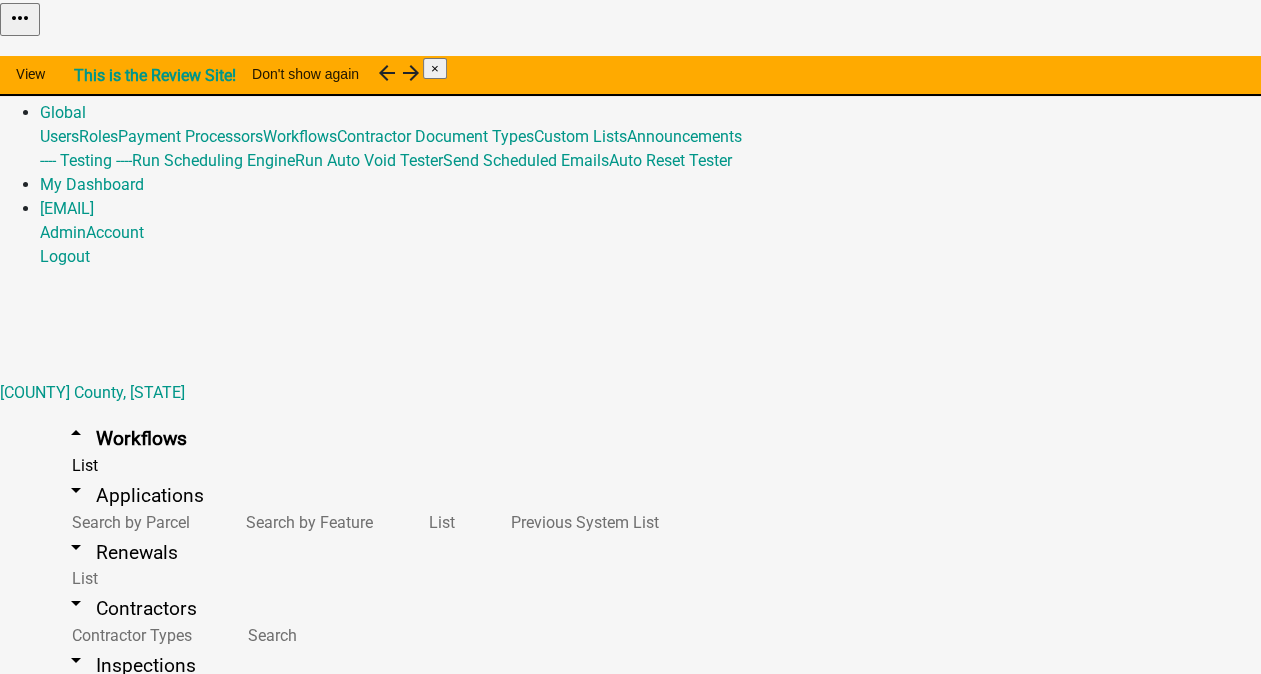 scroll, scrollTop: 0, scrollLeft: 0, axis: both 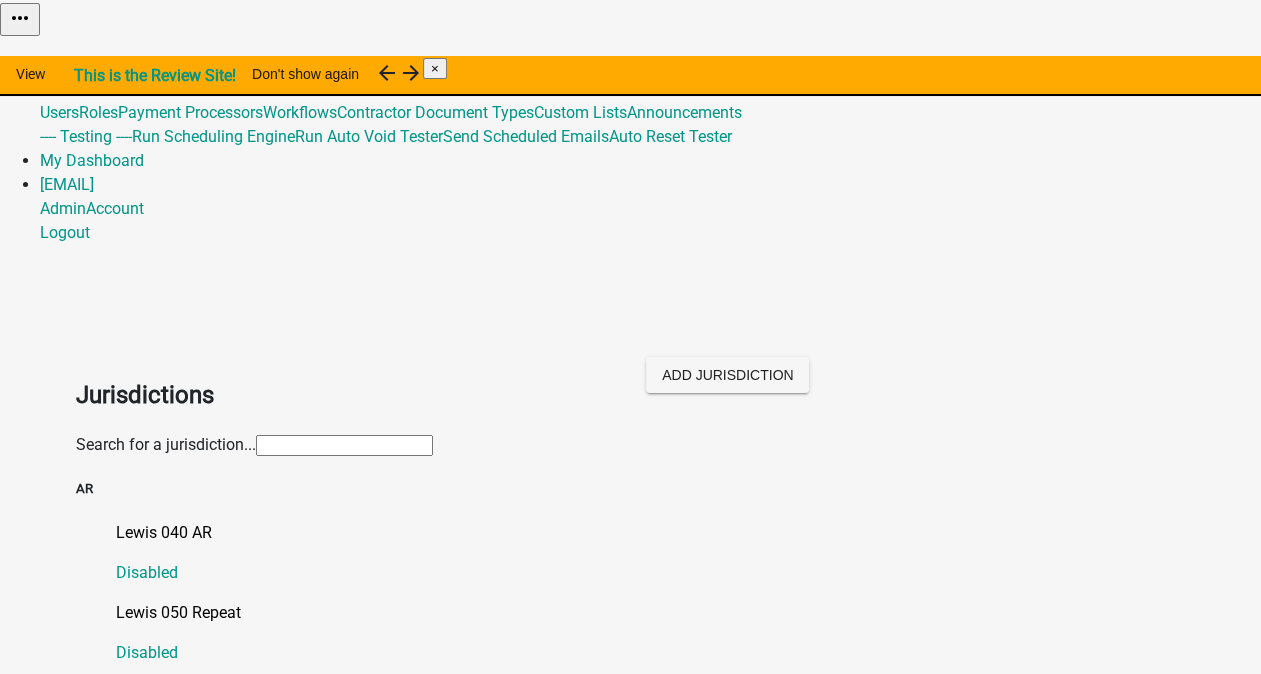 click 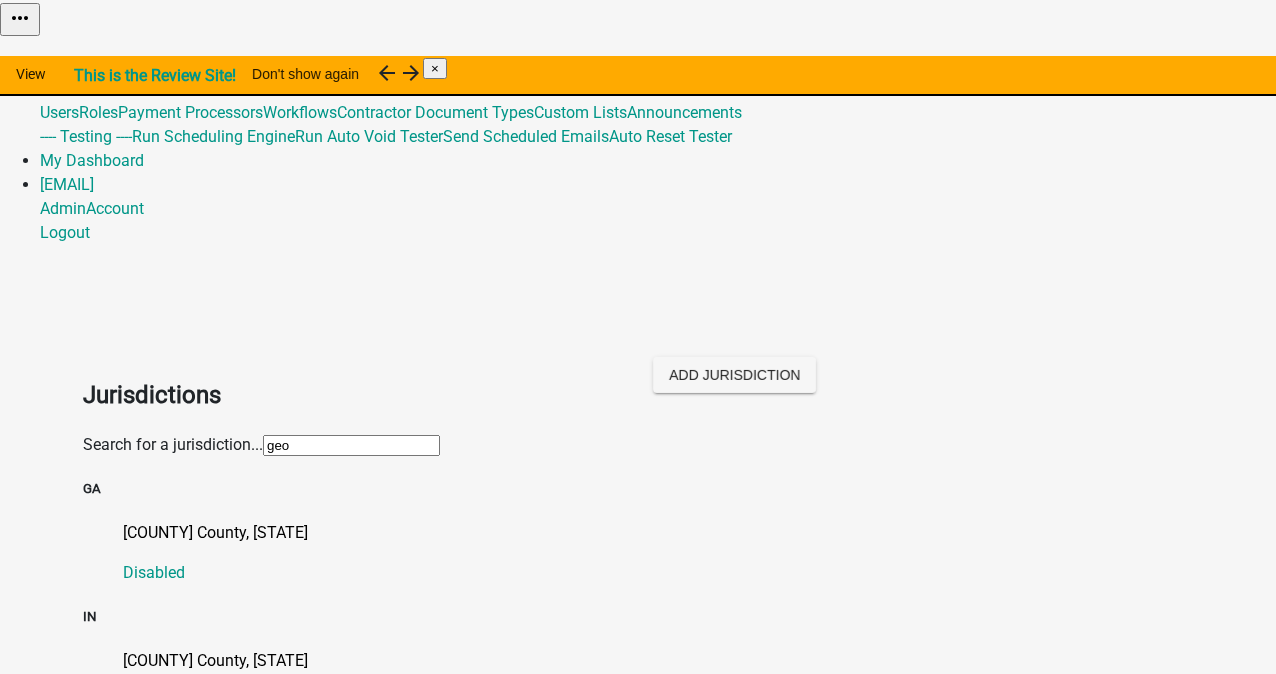 type on "geo" 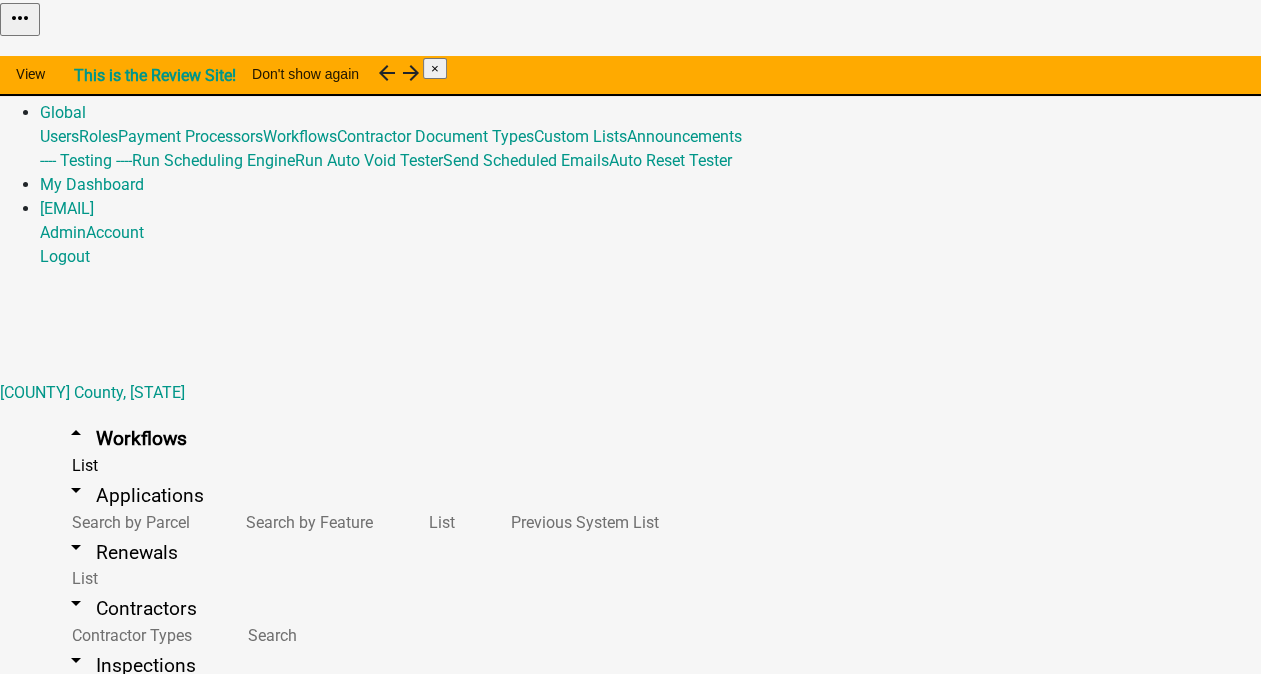 scroll, scrollTop: 0, scrollLeft: 0, axis: both 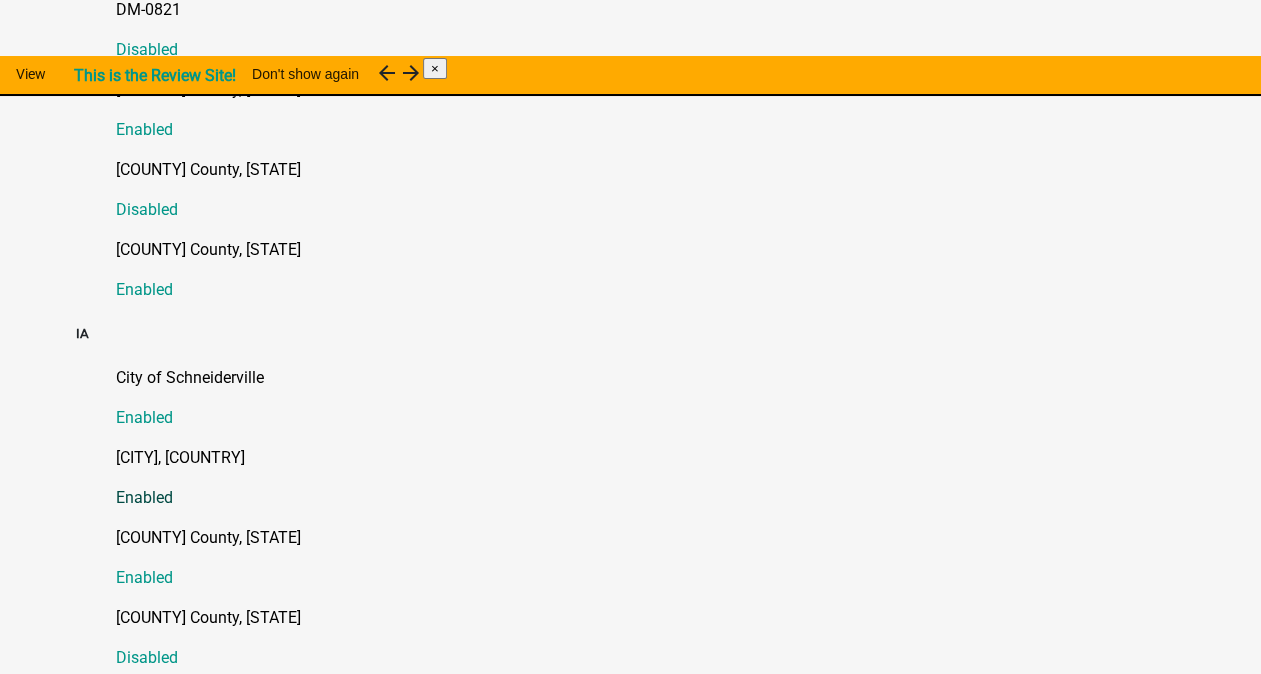 click on "[CITY], [COUNTRY]" 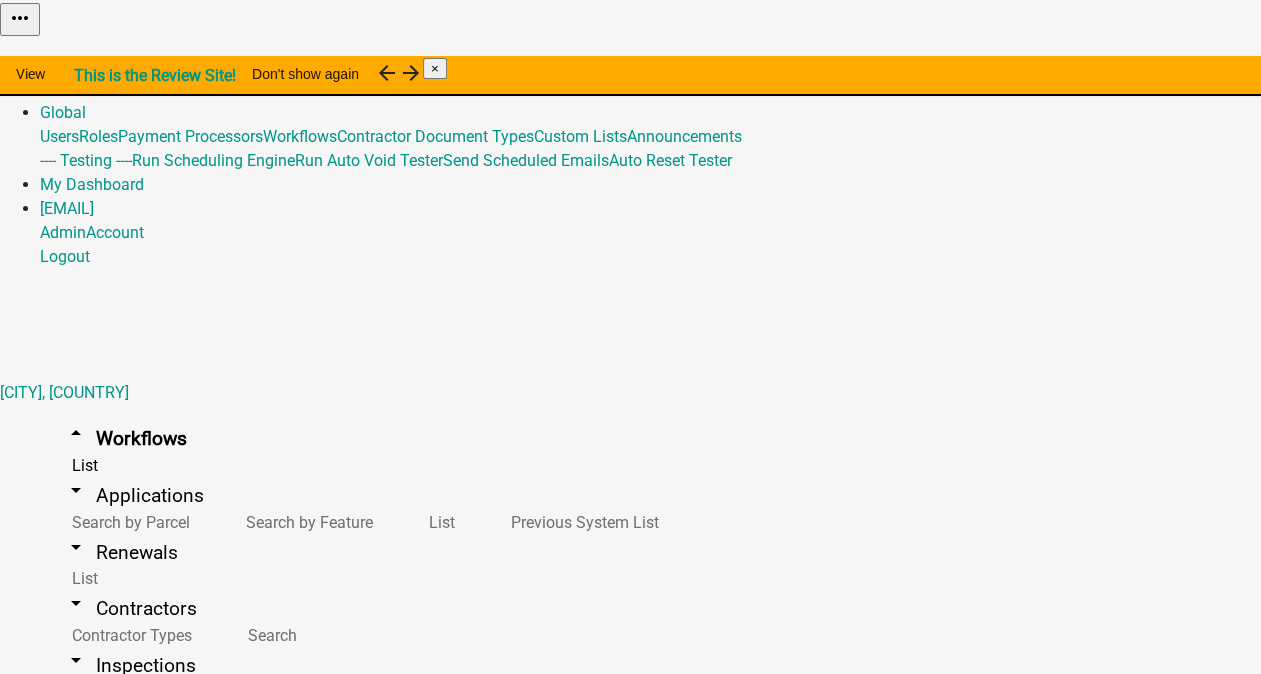 scroll, scrollTop: 84, scrollLeft: 0, axis: vertical 